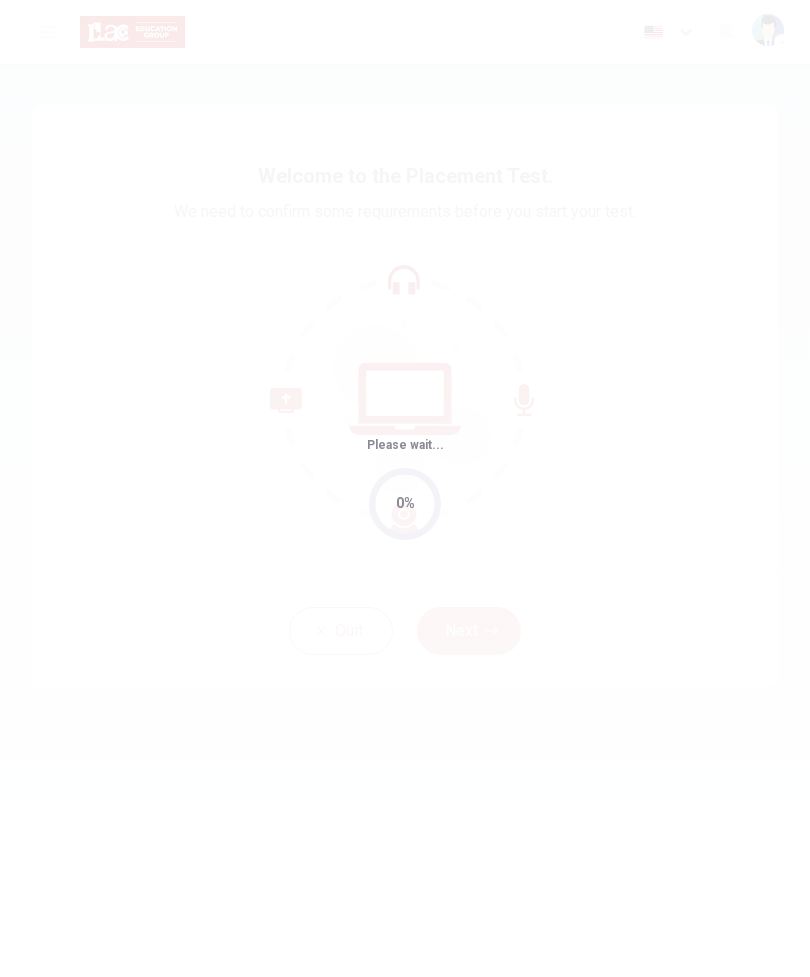 scroll, scrollTop: 0, scrollLeft: 0, axis: both 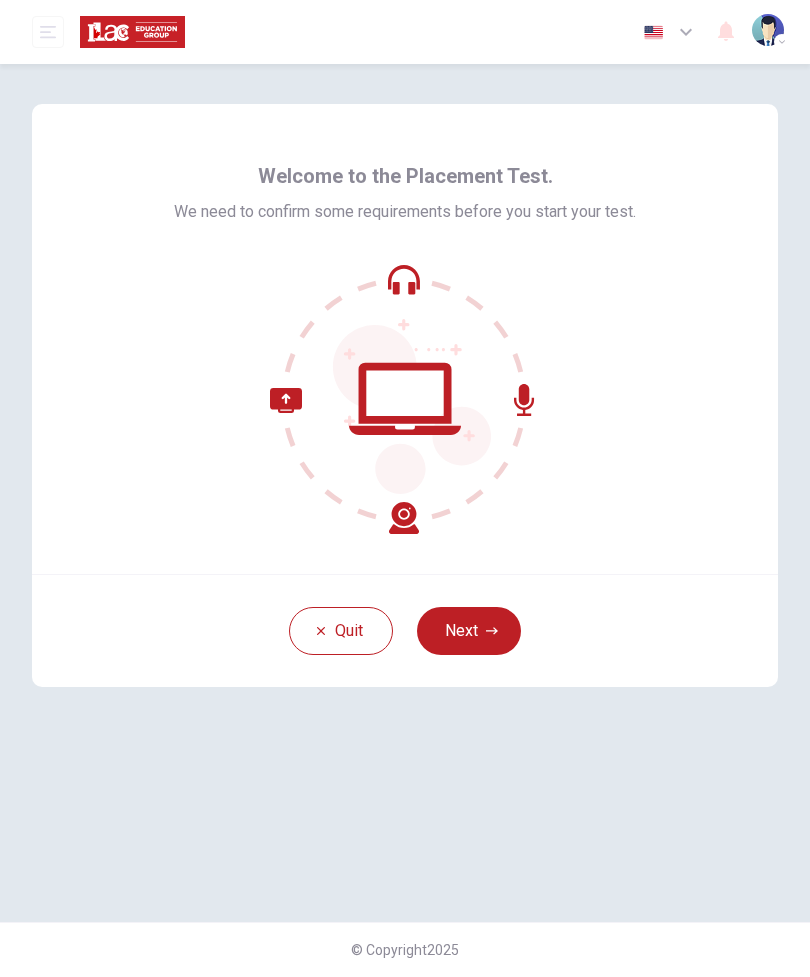 click on "Next" at bounding box center (469, 631) 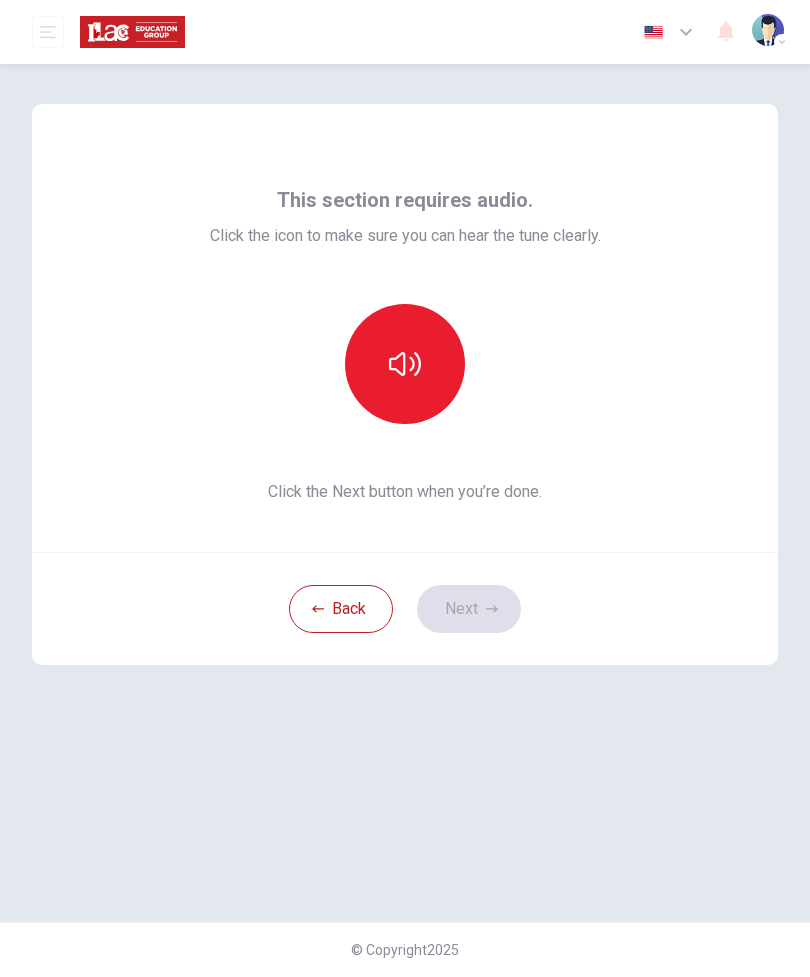 click at bounding box center (405, 364) 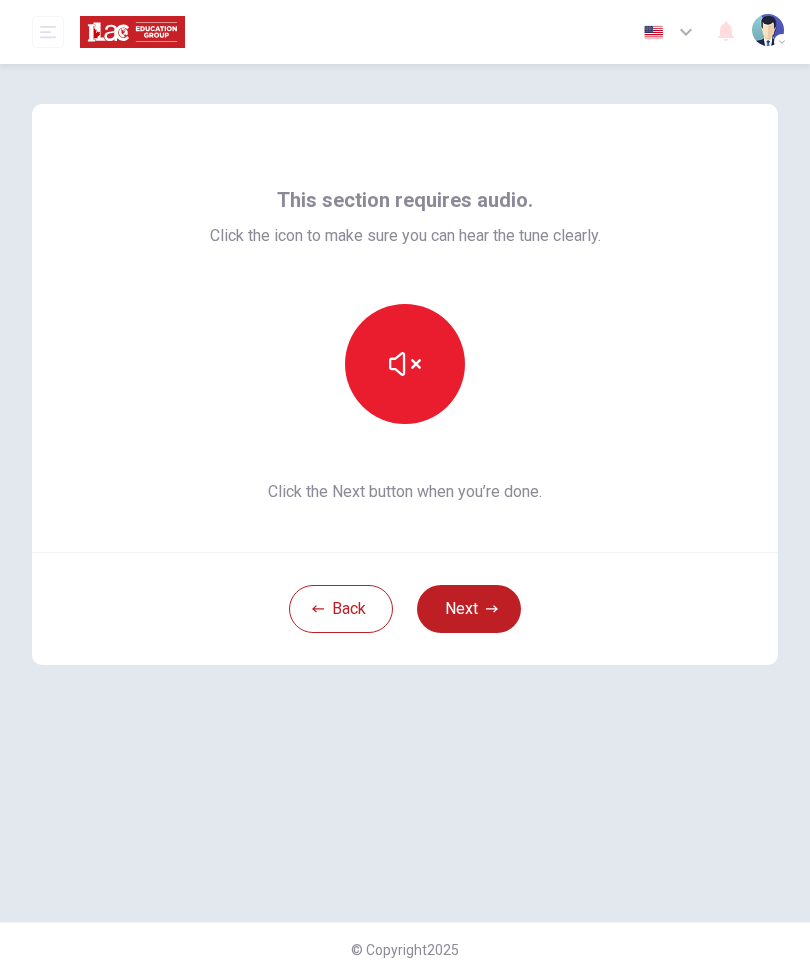 click 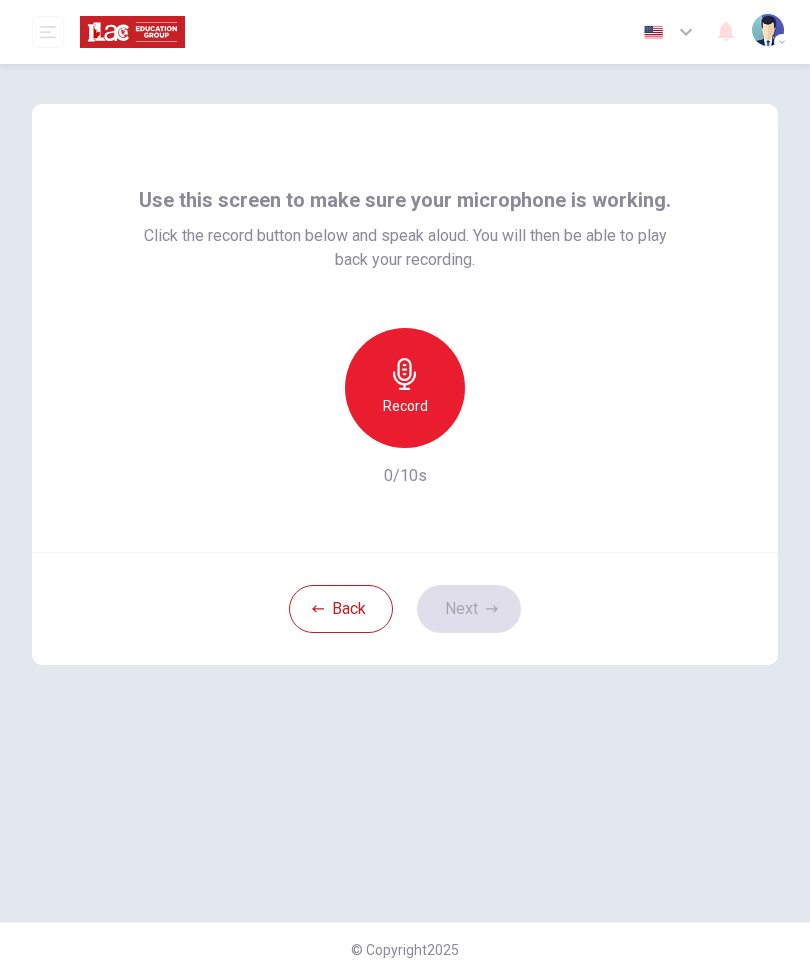 click on "Record" at bounding box center [405, 388] 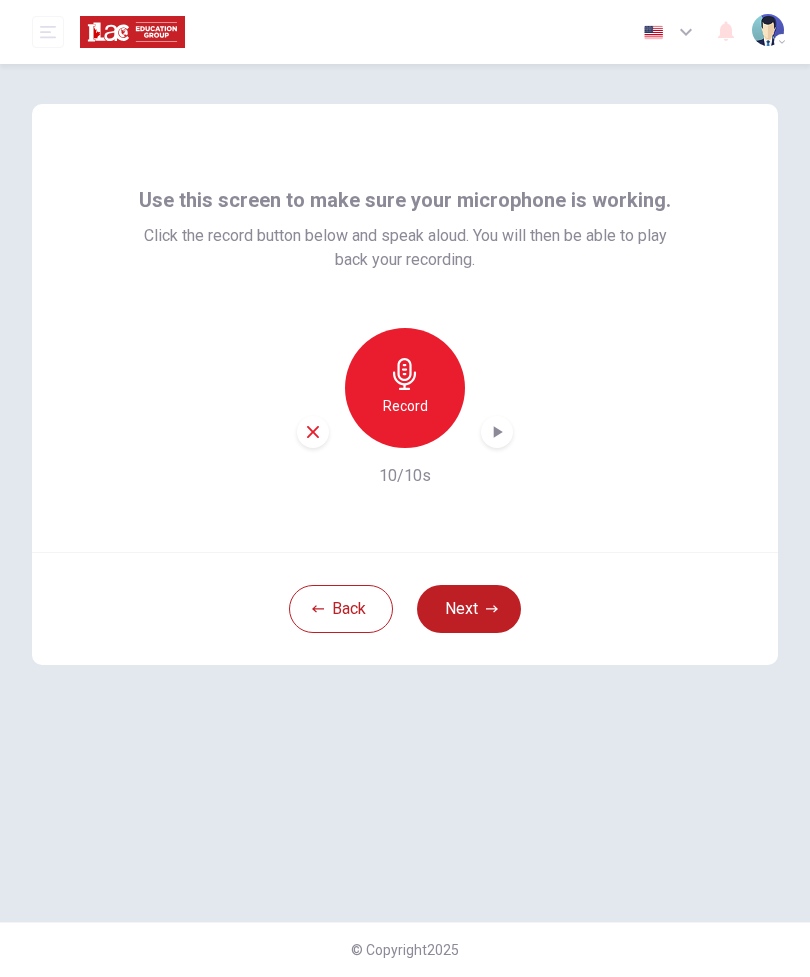 click on "Next" at bounding box center [469, 609] 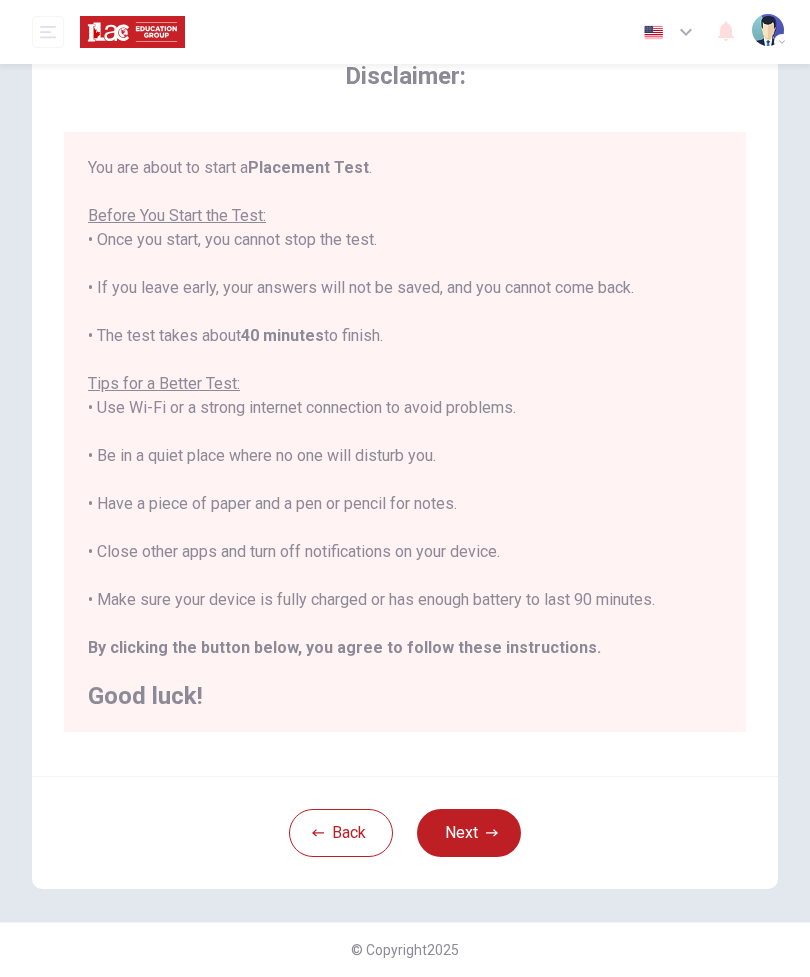 scroll, scrollTop: 84, scrollLeft: 0, axis: vertical 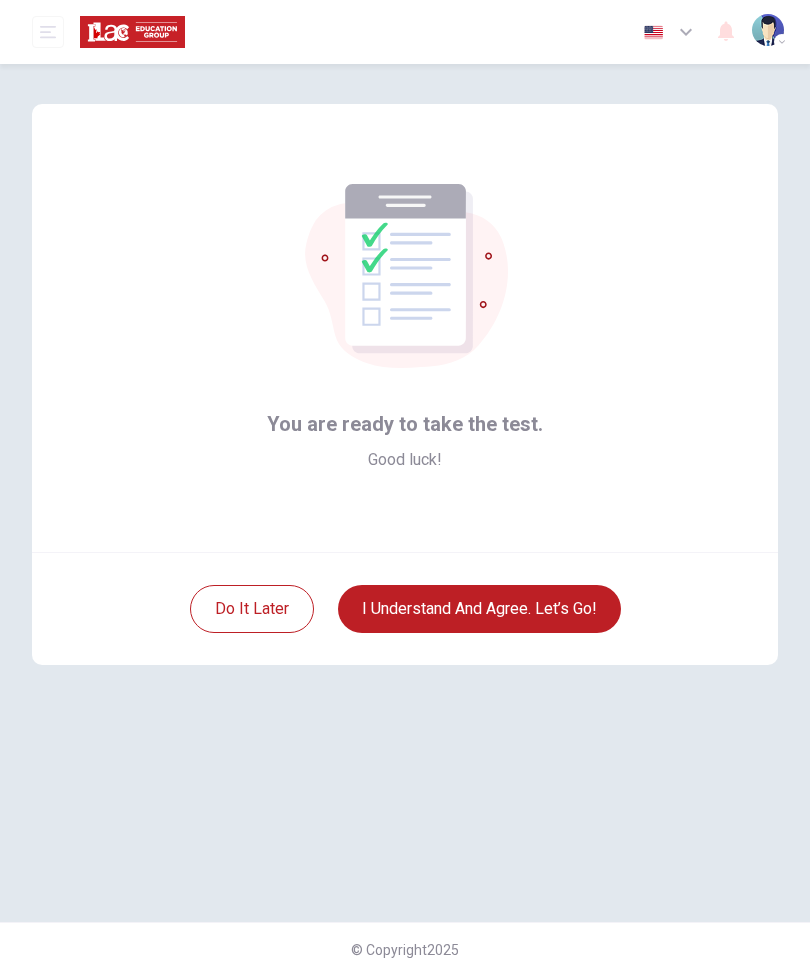 click on "I understand and agree. Let’s go!" at bounding box center (479, 609) 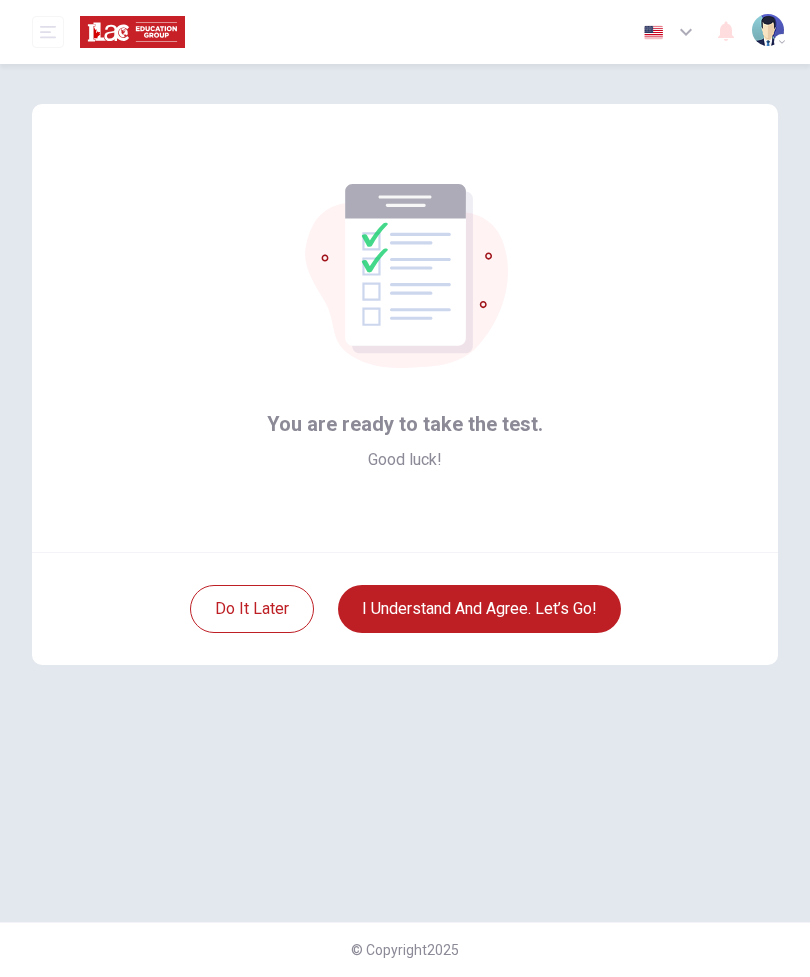 click on "I understand and agree. Let’s go!" at bounding box center [479, 609] 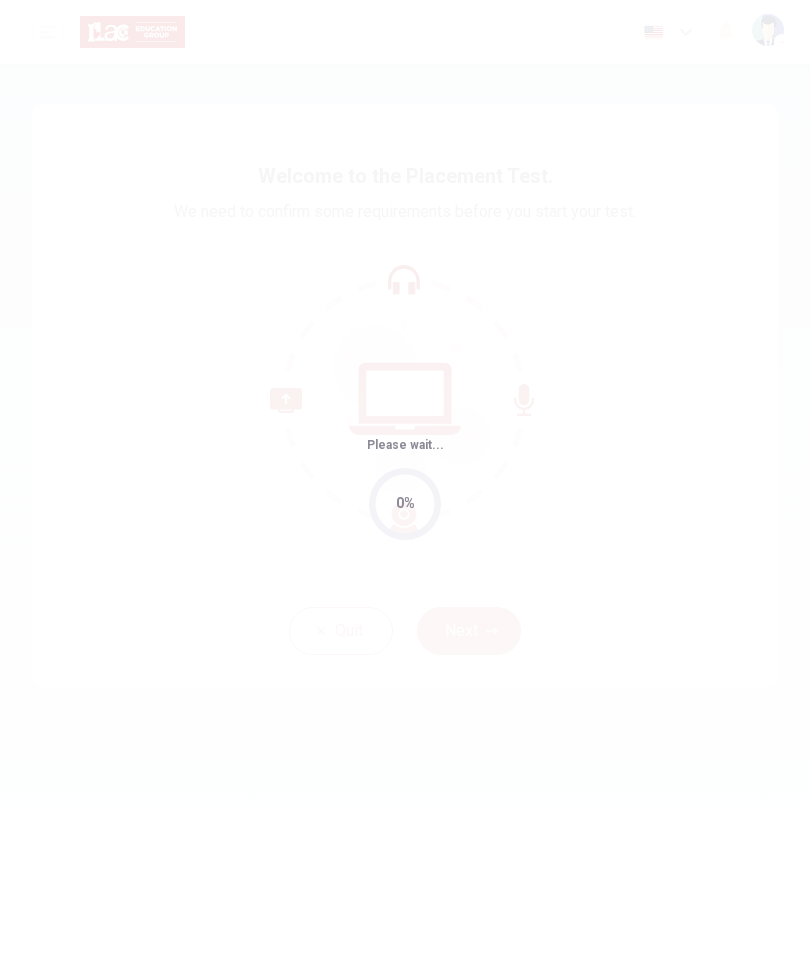 scroll, scrollTop: 0, scrollLeft: 0, axis: both 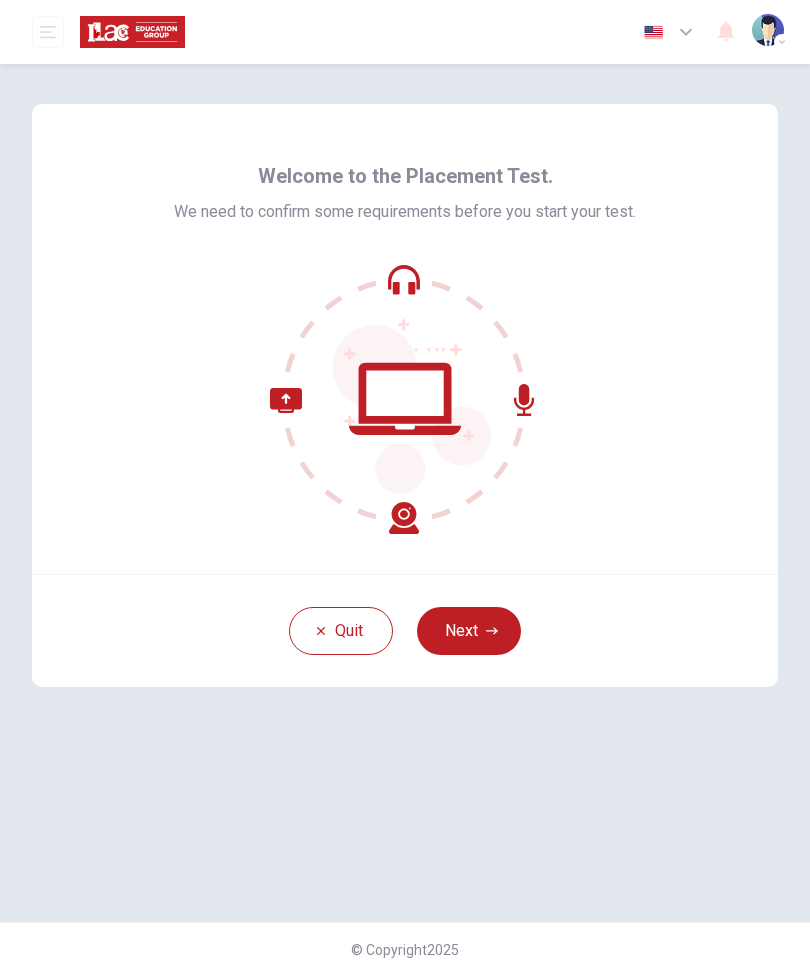 click on "Next" at bounding box center [469, 631] 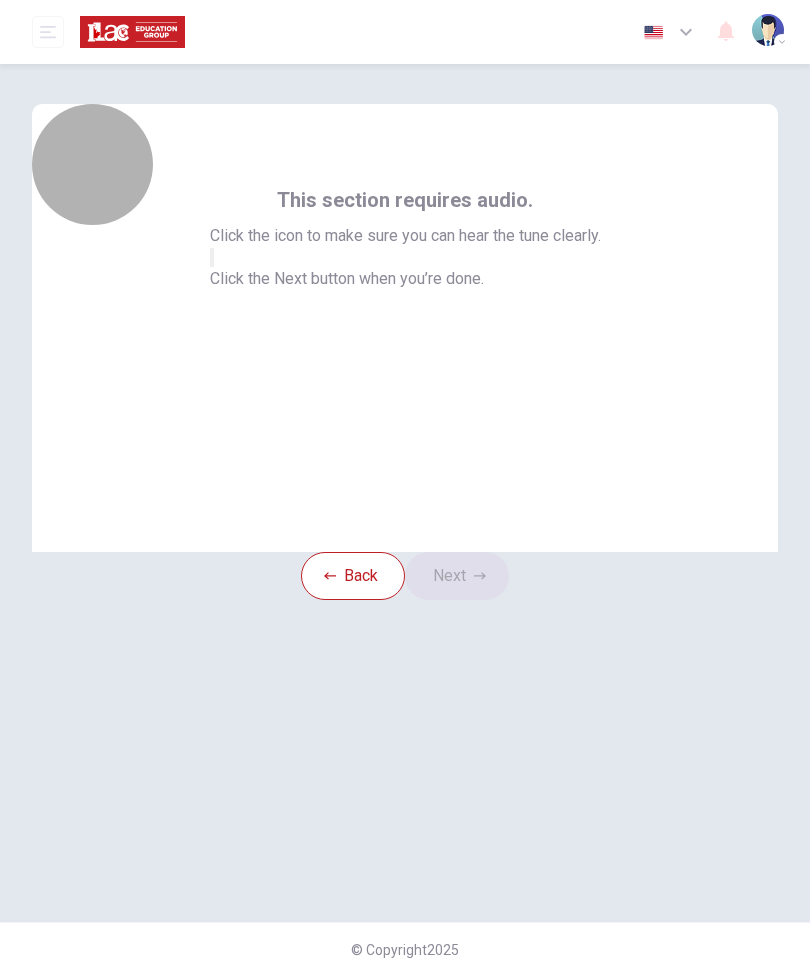click 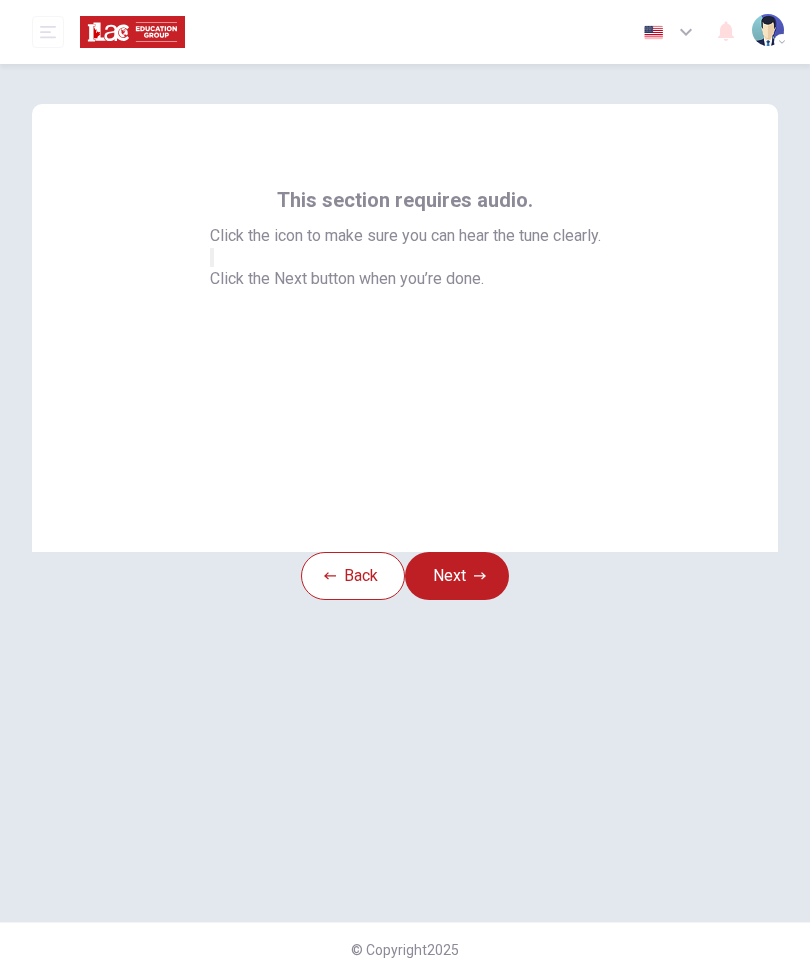 click on "Next" at bounding box center [457, 576] 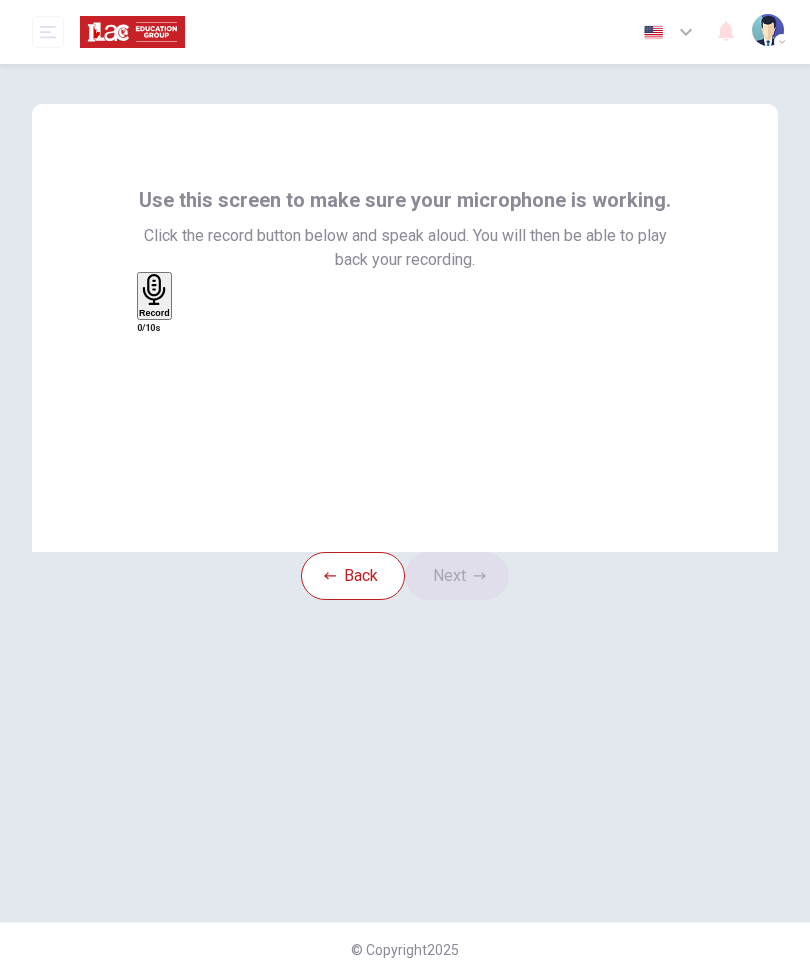 click 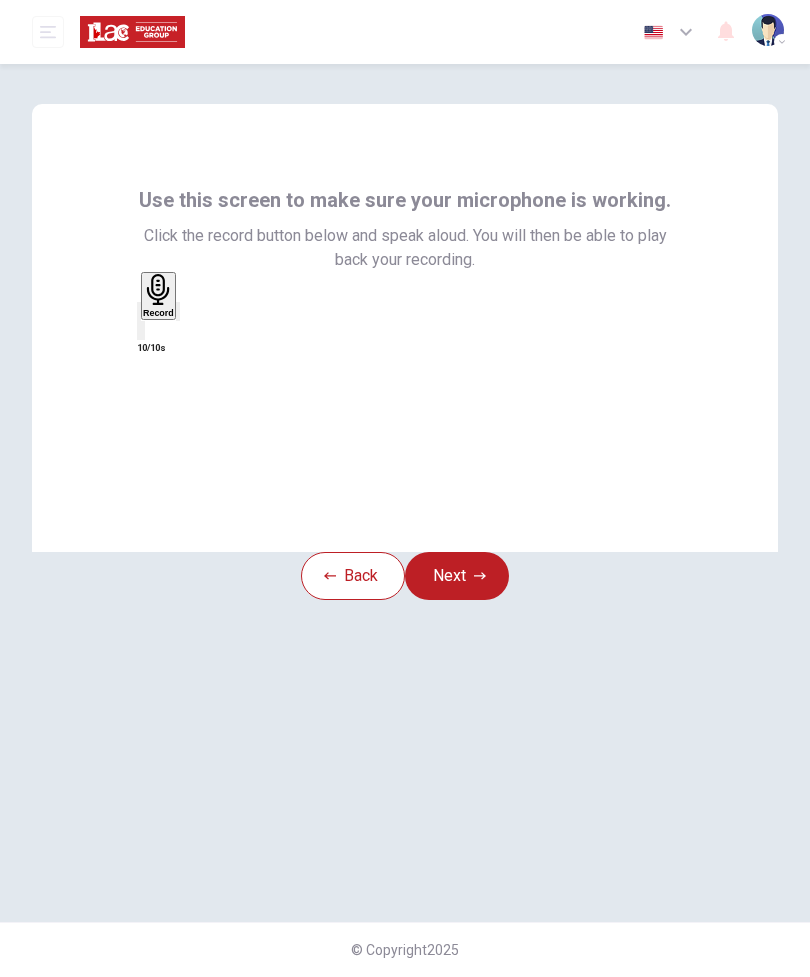 click on "Next" at bounding box center [457, 576] 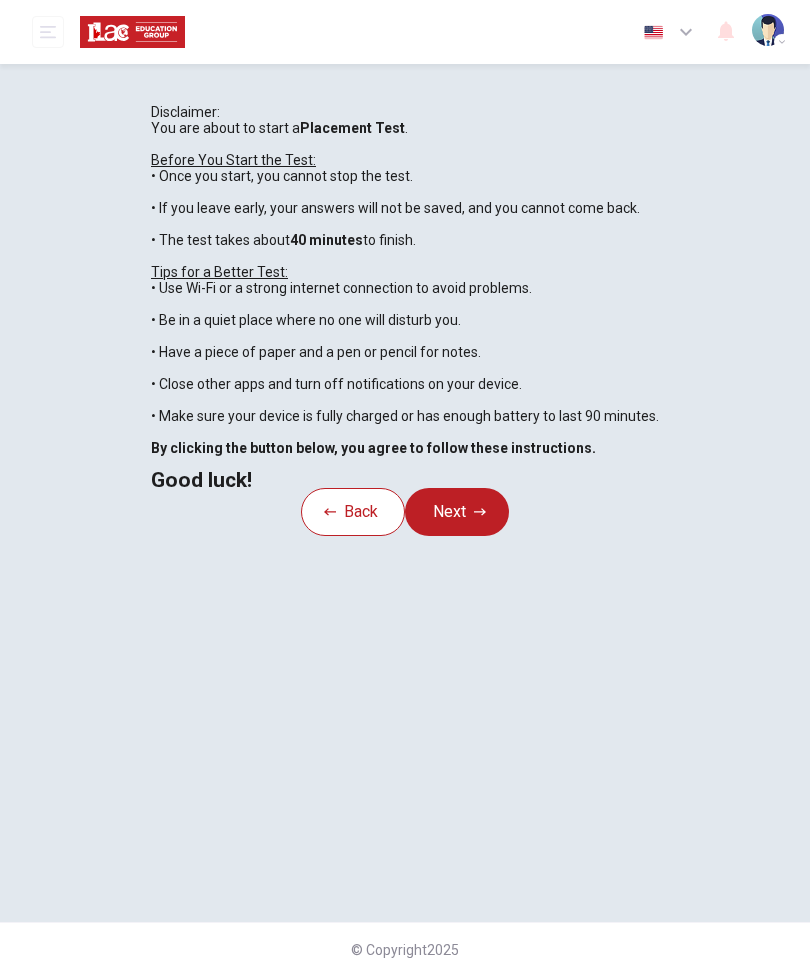 click on "Next" at bounding box center [457, 512] 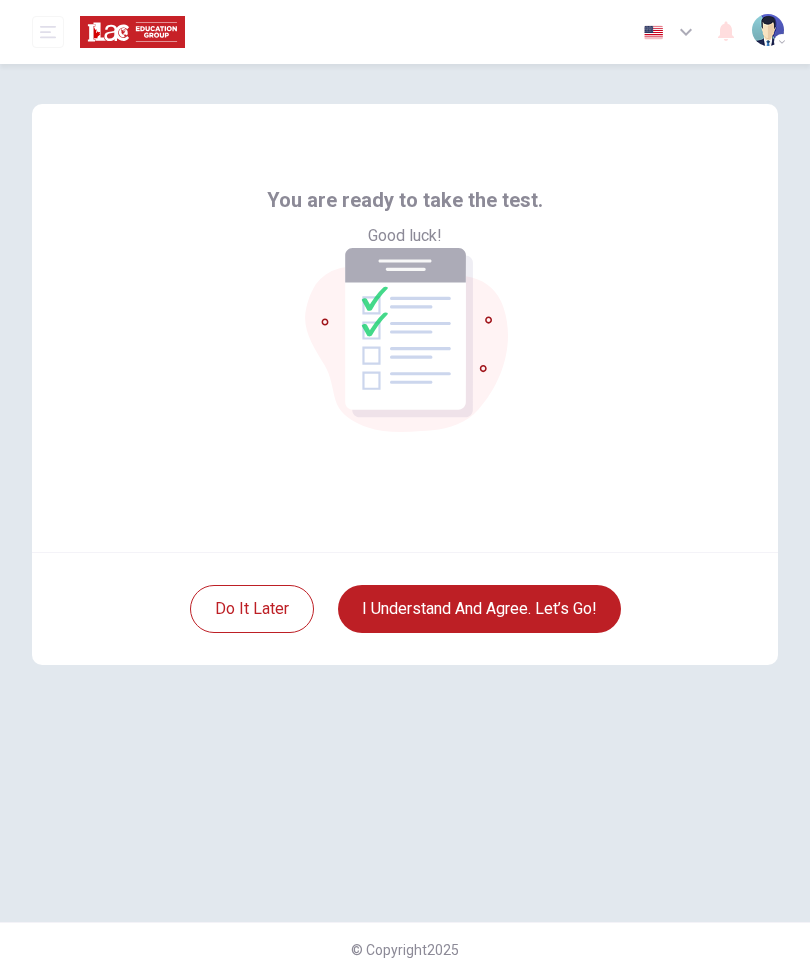 click on "I understand and agree. Let’s go!" at bounding box center (479, 609) 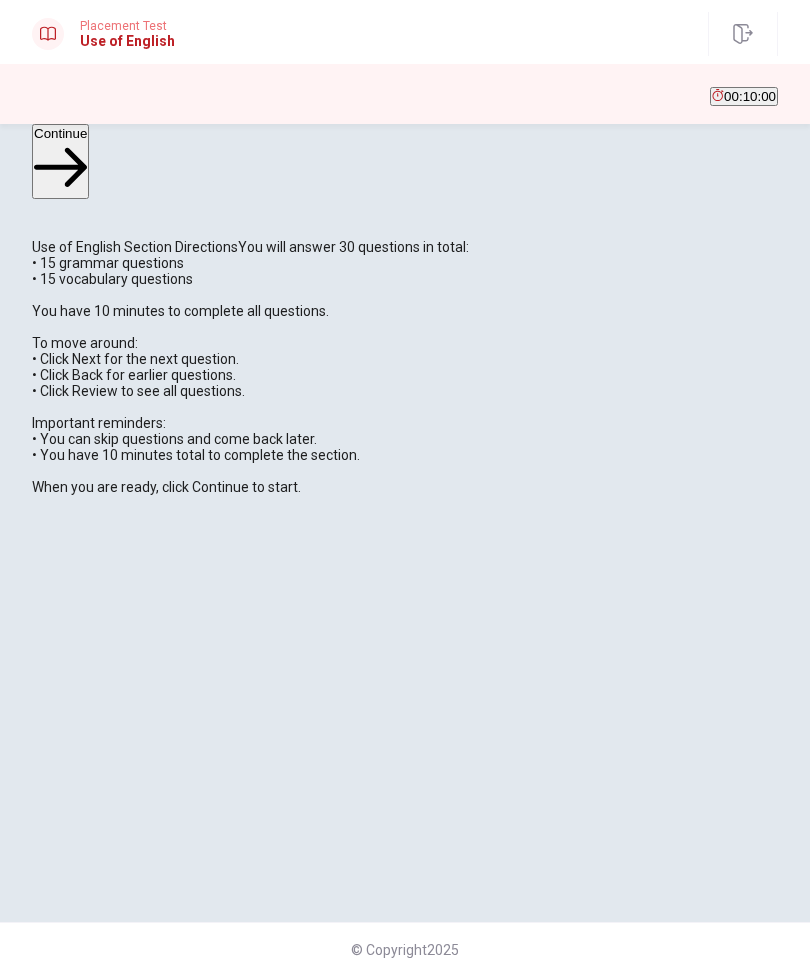click on "Continue" at bounding box center [60, 161] 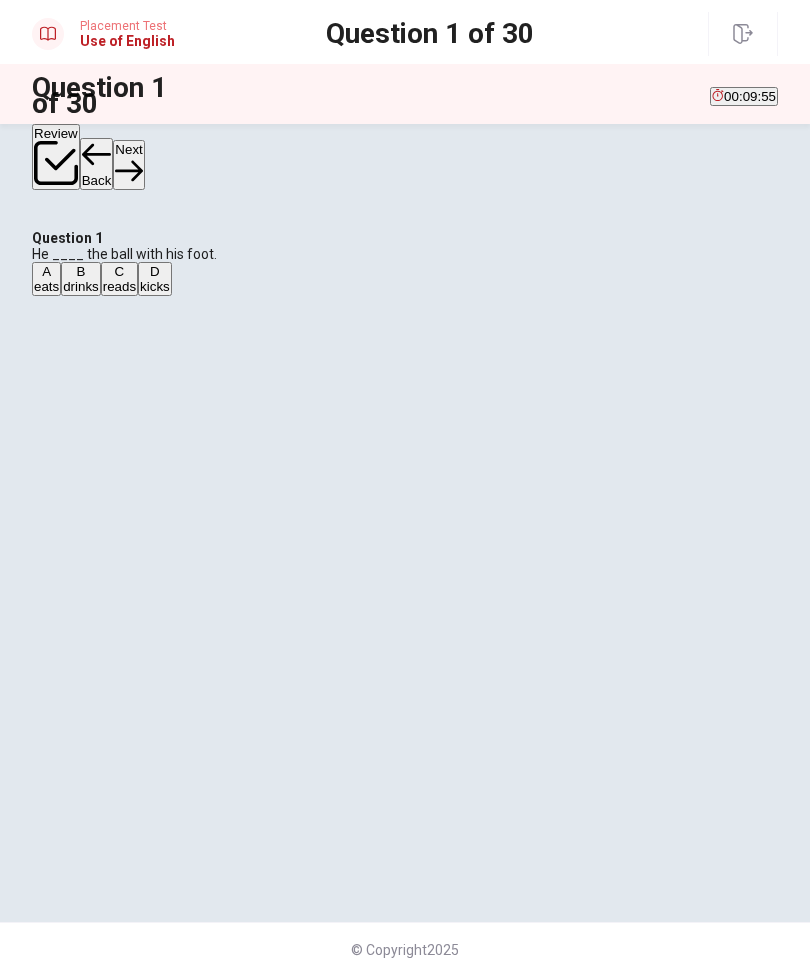 click on "D" at bounding box center (155, 271) 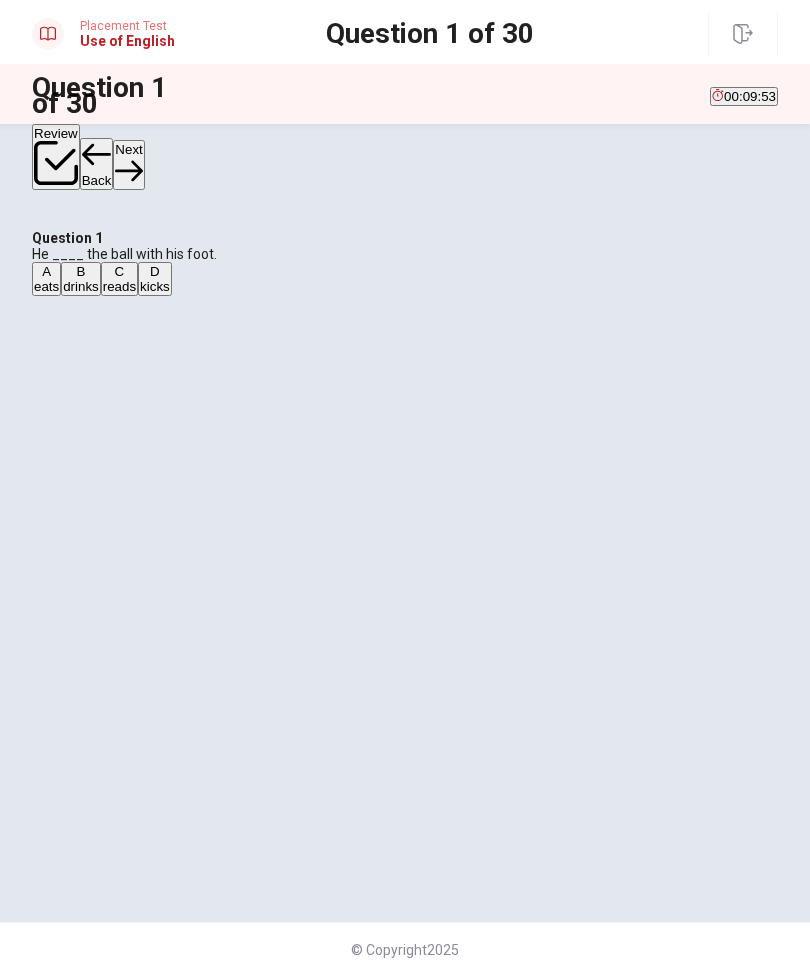 click on "Next" at bounding box center (128, 164) 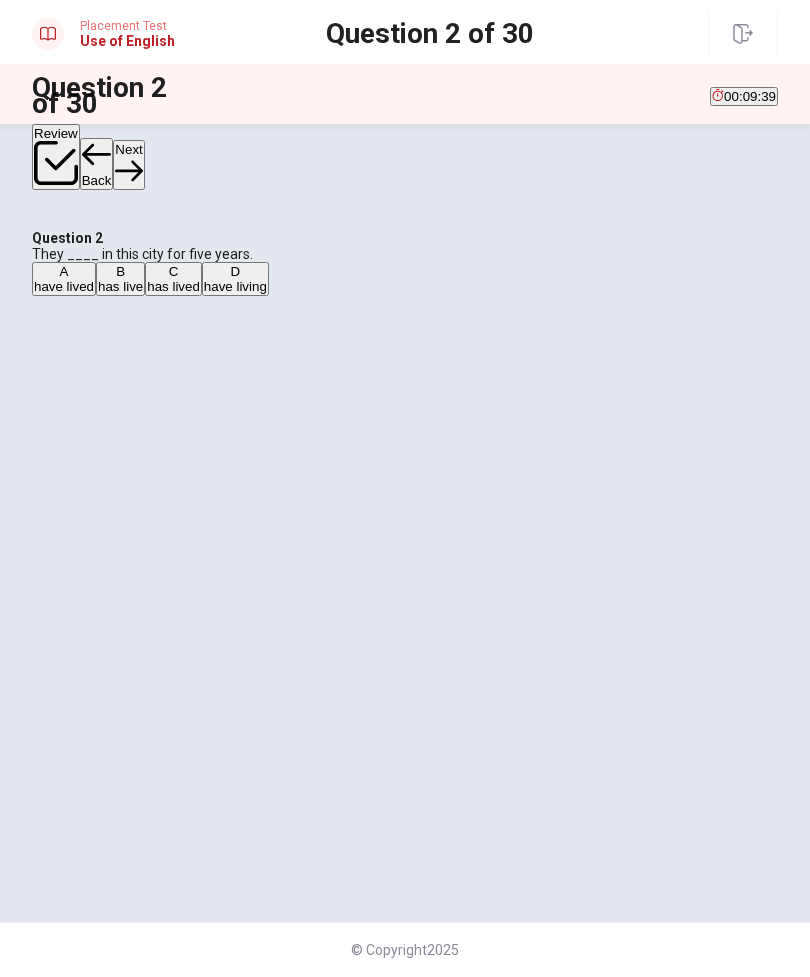 click on "C" at bounding box center (173, 271) 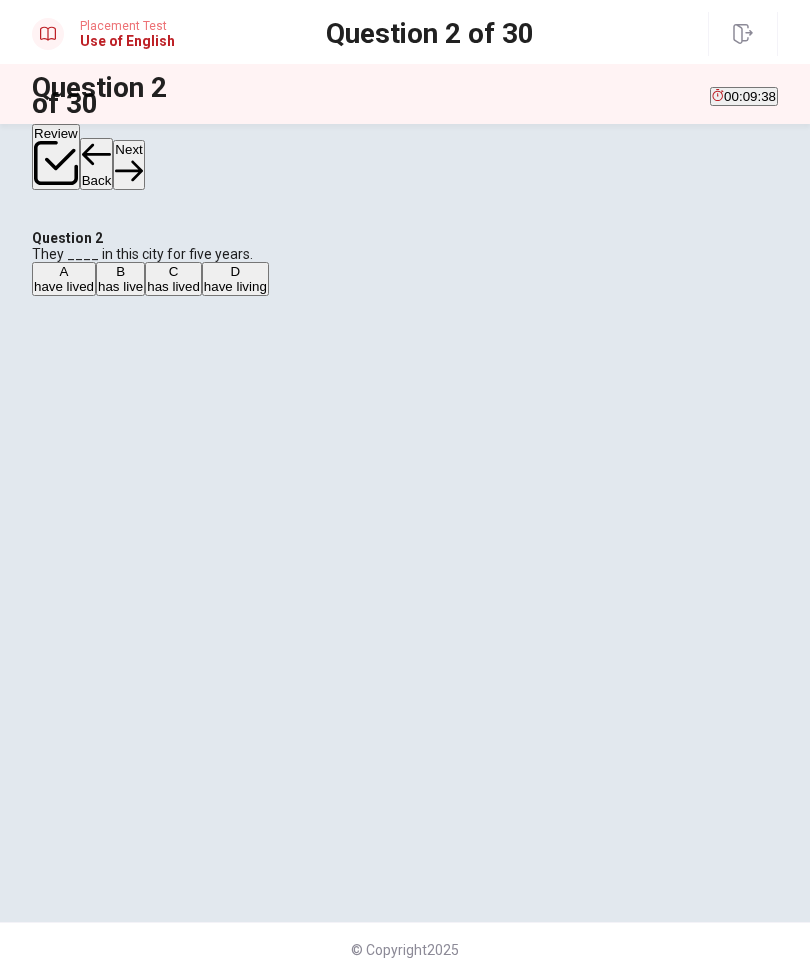 click on "Next" at bounding box center [128, 164] 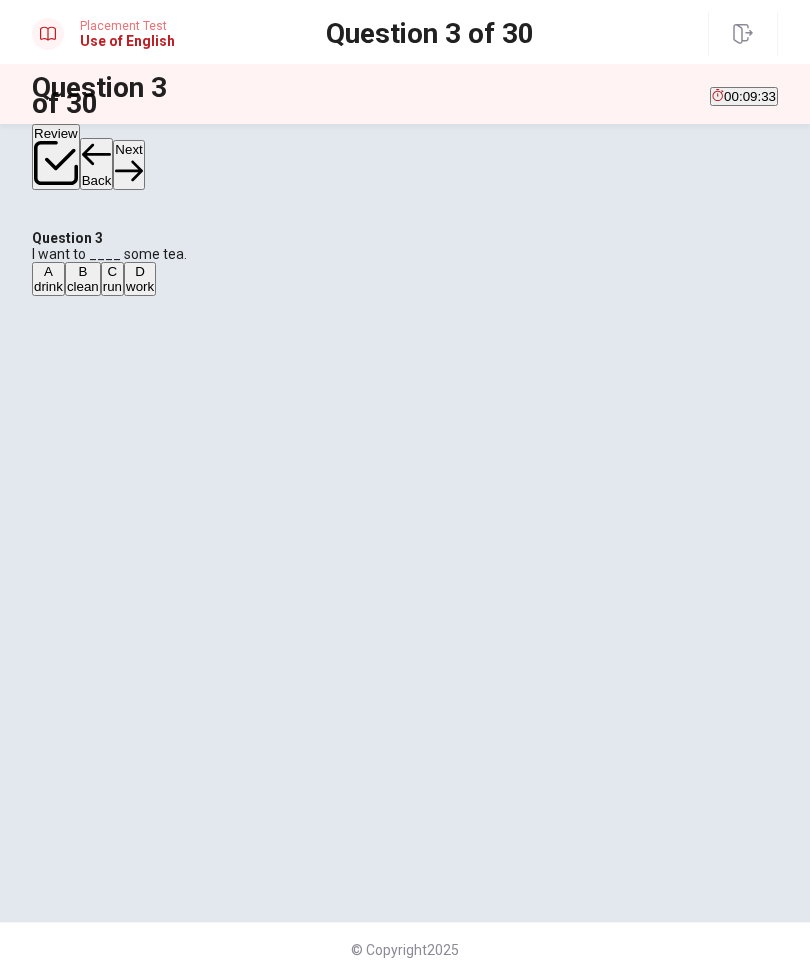click on "A" at bounding box center [48, 271] 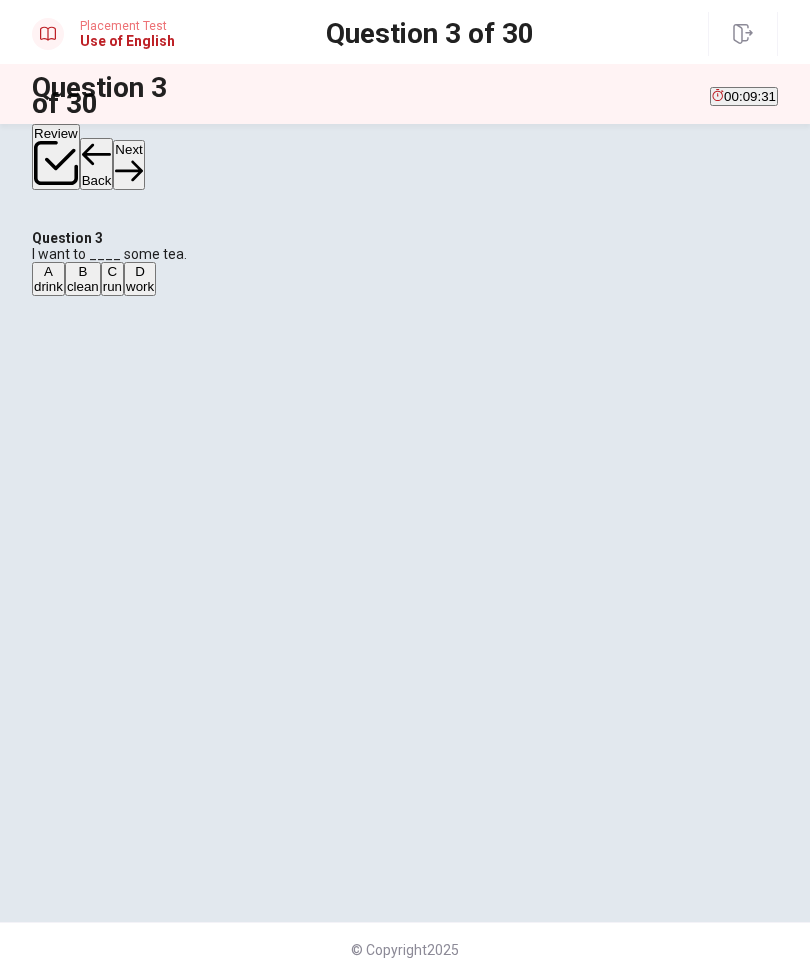 click on "Next" at bounding box center (128, 164) 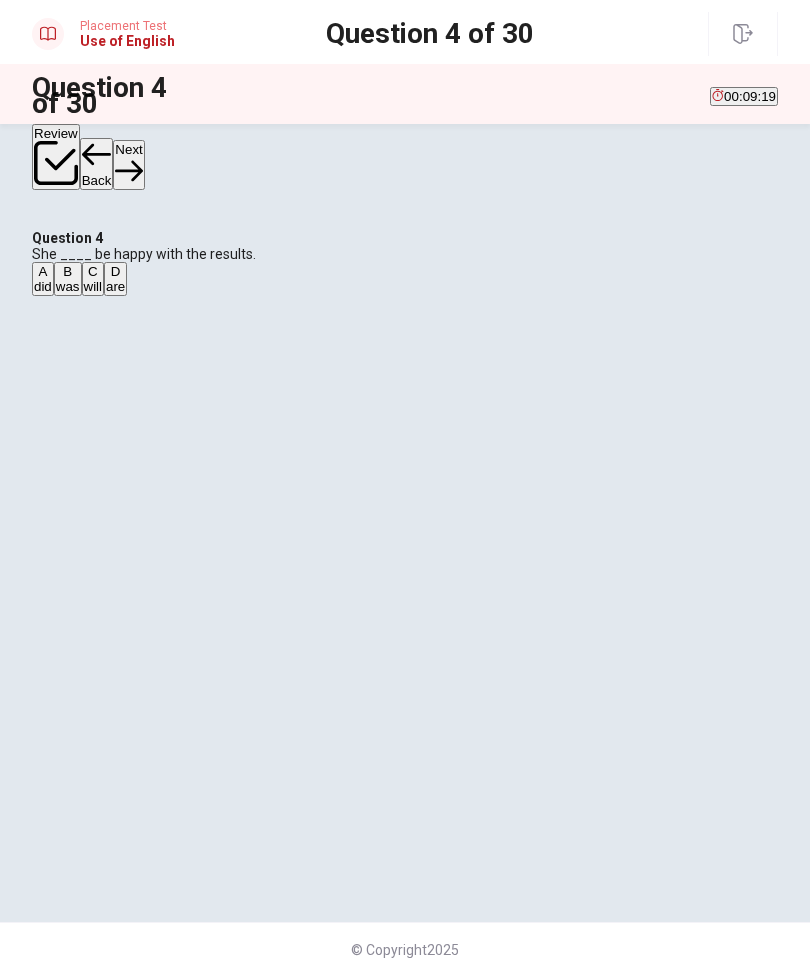 click on "A" at bounding box center (43, 271) 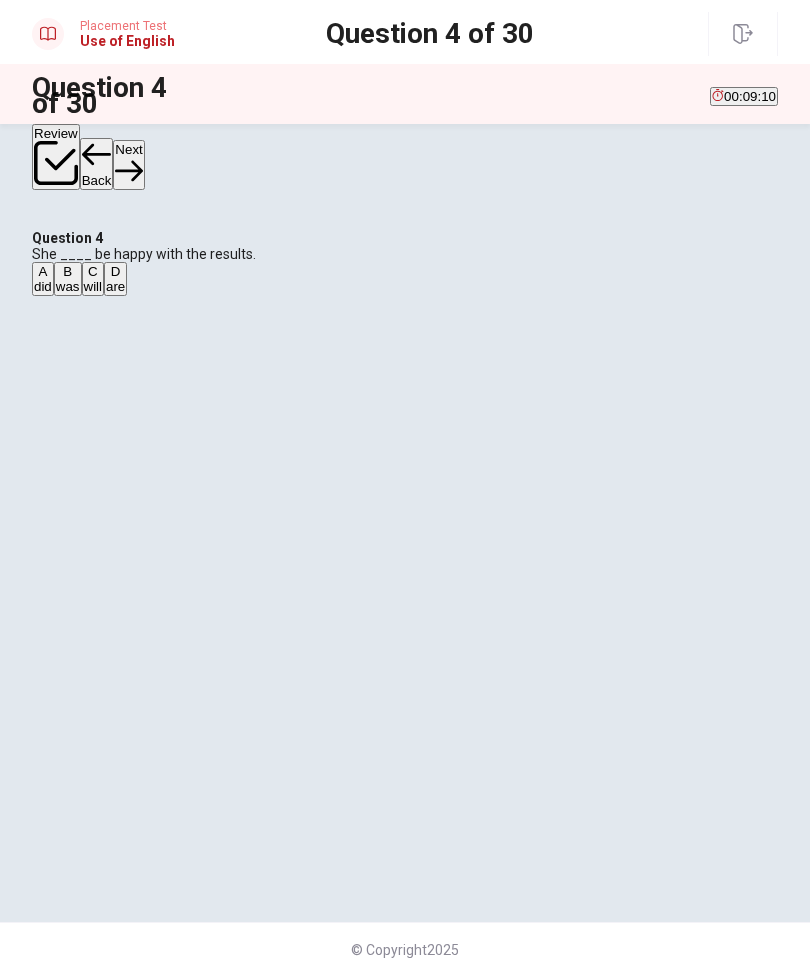 click on "Next" at bounding box center (128, 164) 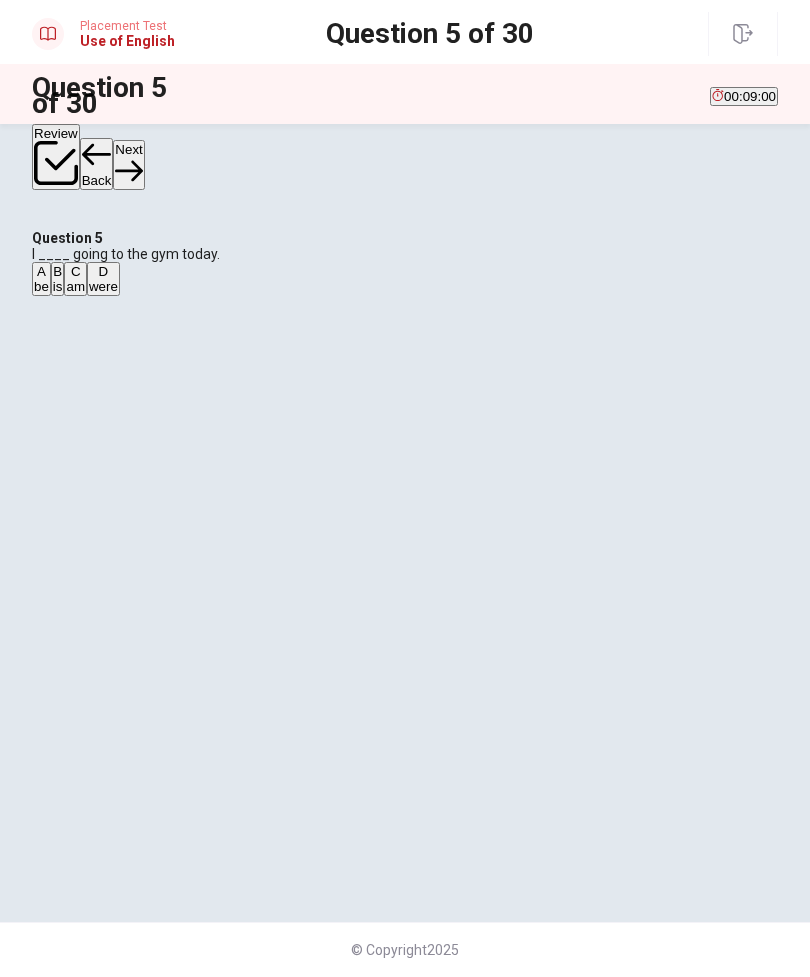 click on "C" at bounding box center (75, 271) 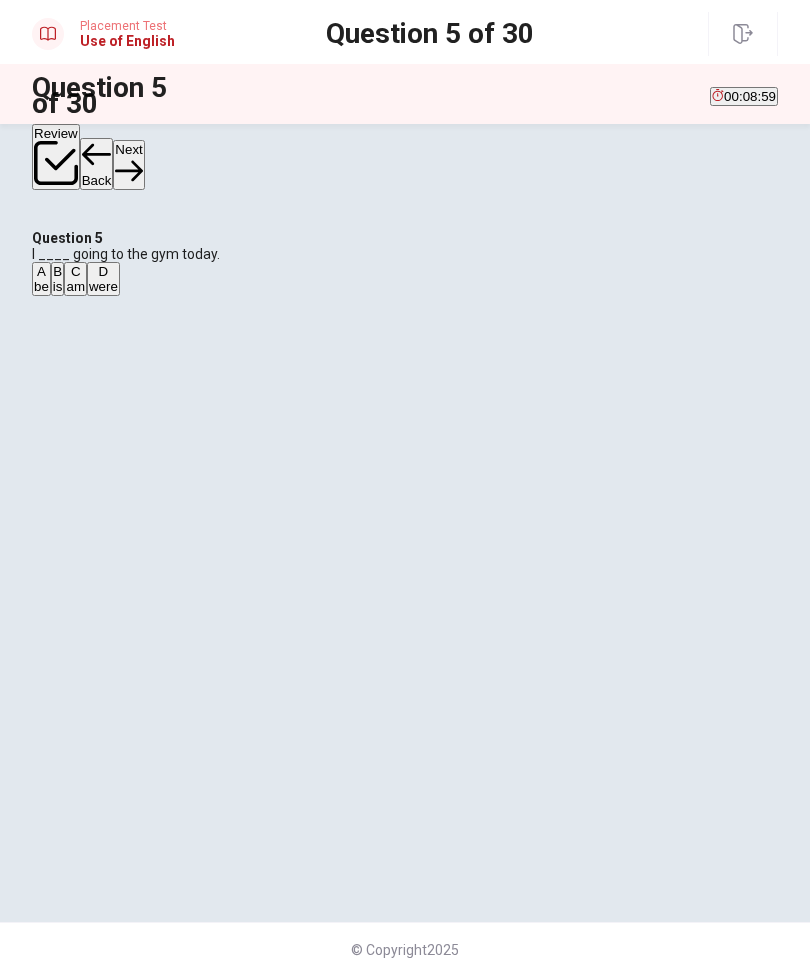 click on "Next" at bounding box center (128, 164) 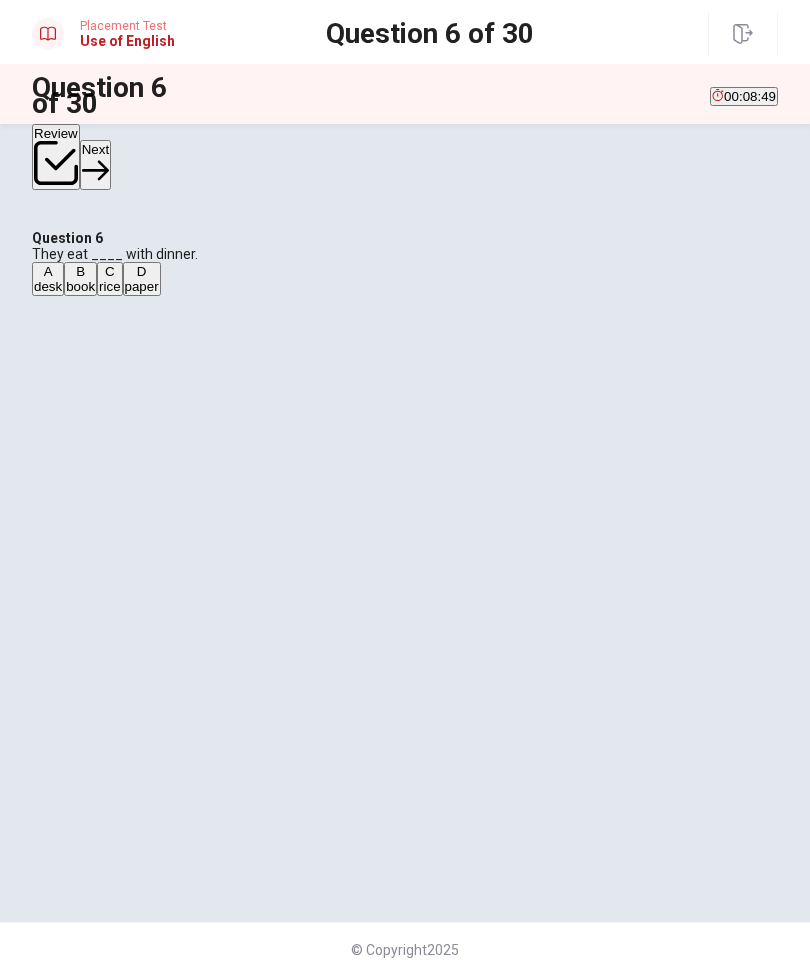 click on "C" at bounding box center (109, 271) 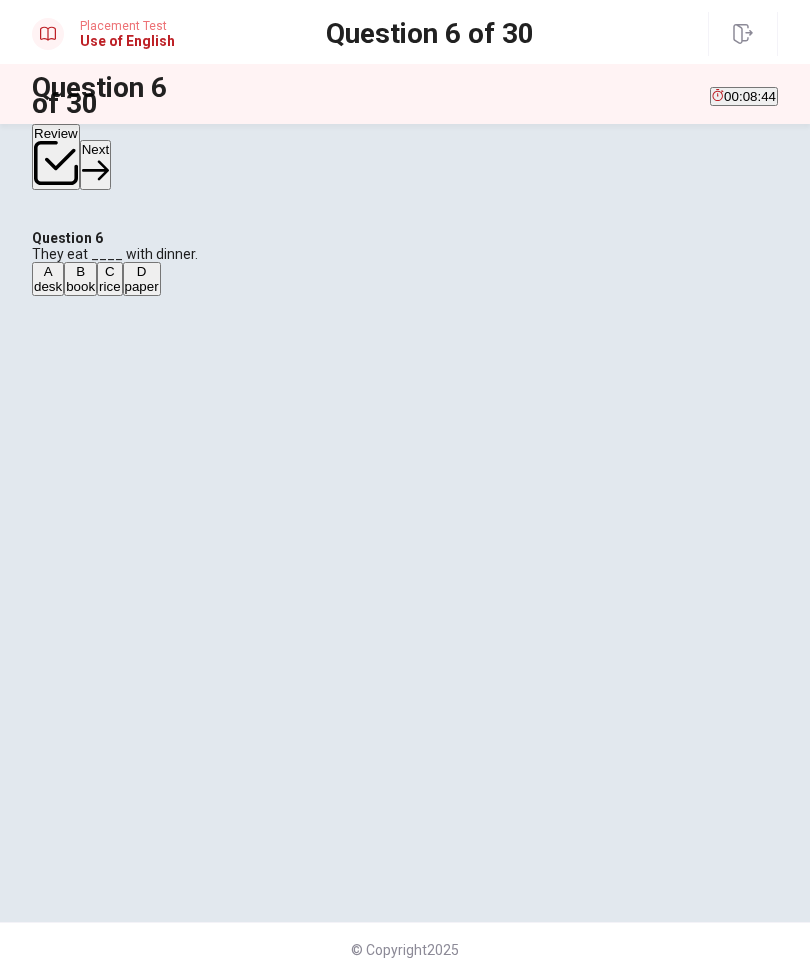 click on "Next" at bounding box center [95, 164] 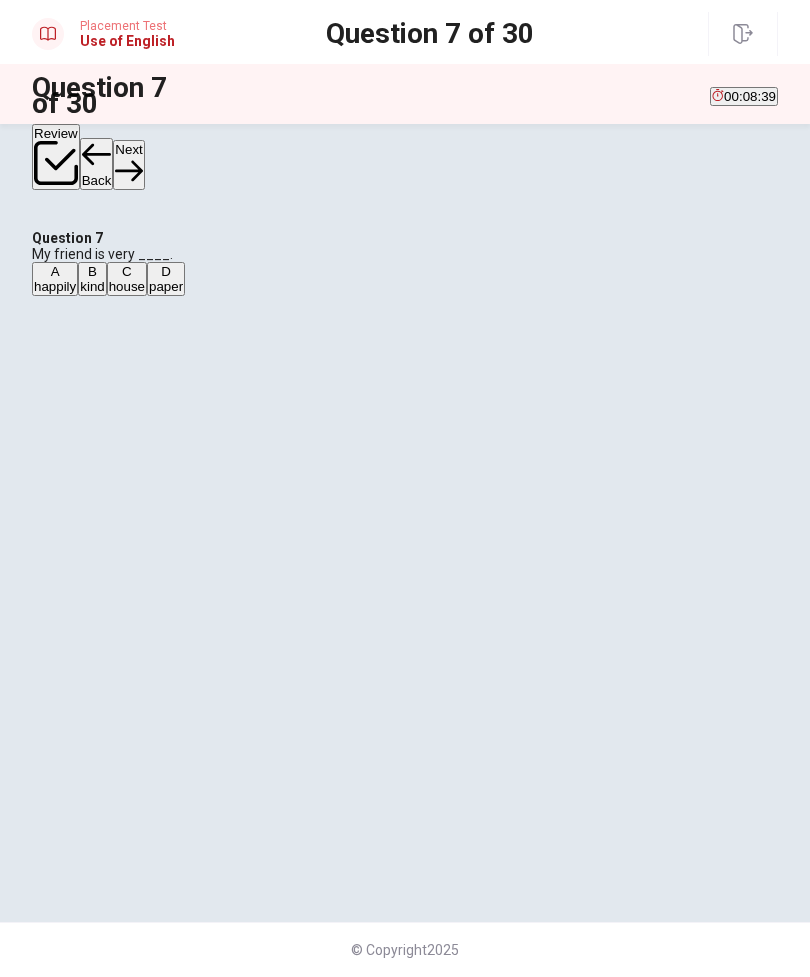 click on "A" at bounding box center (55, 271) 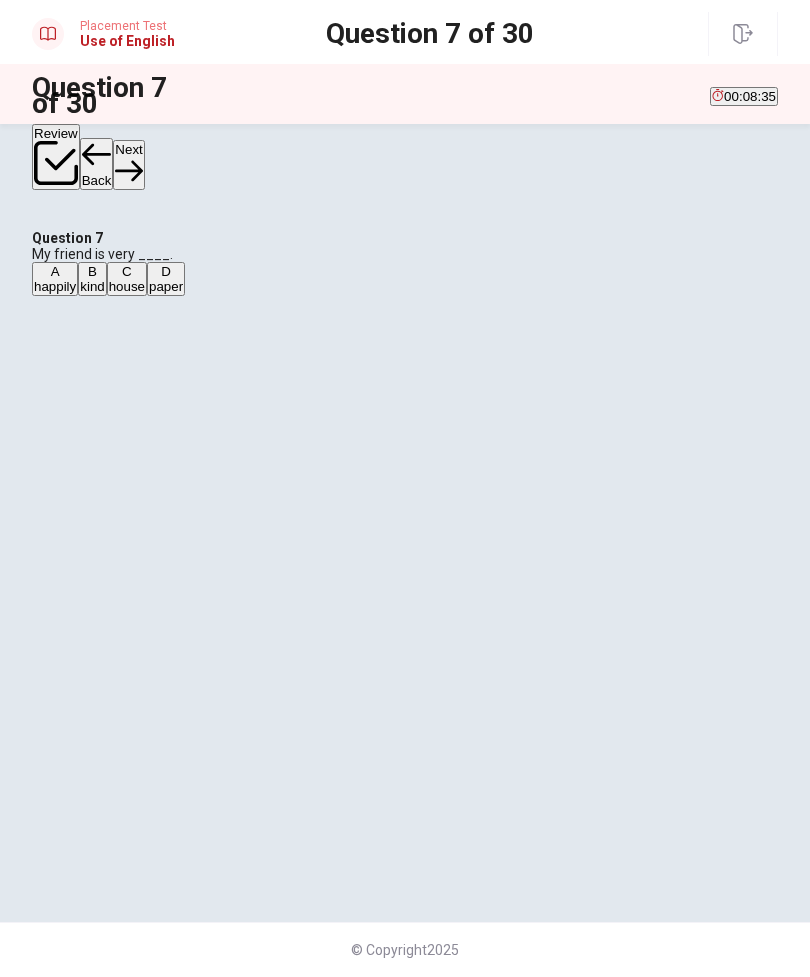 click on "B" at bounding box center (92, 271) 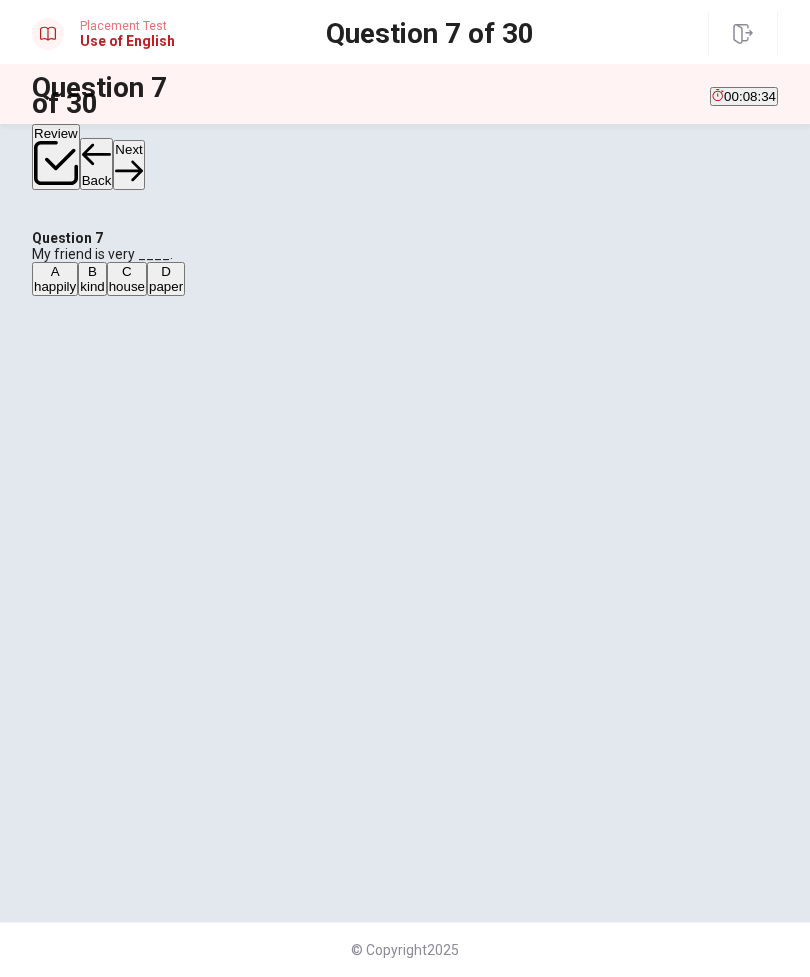 click on "A" at bounding box center (55, 271) 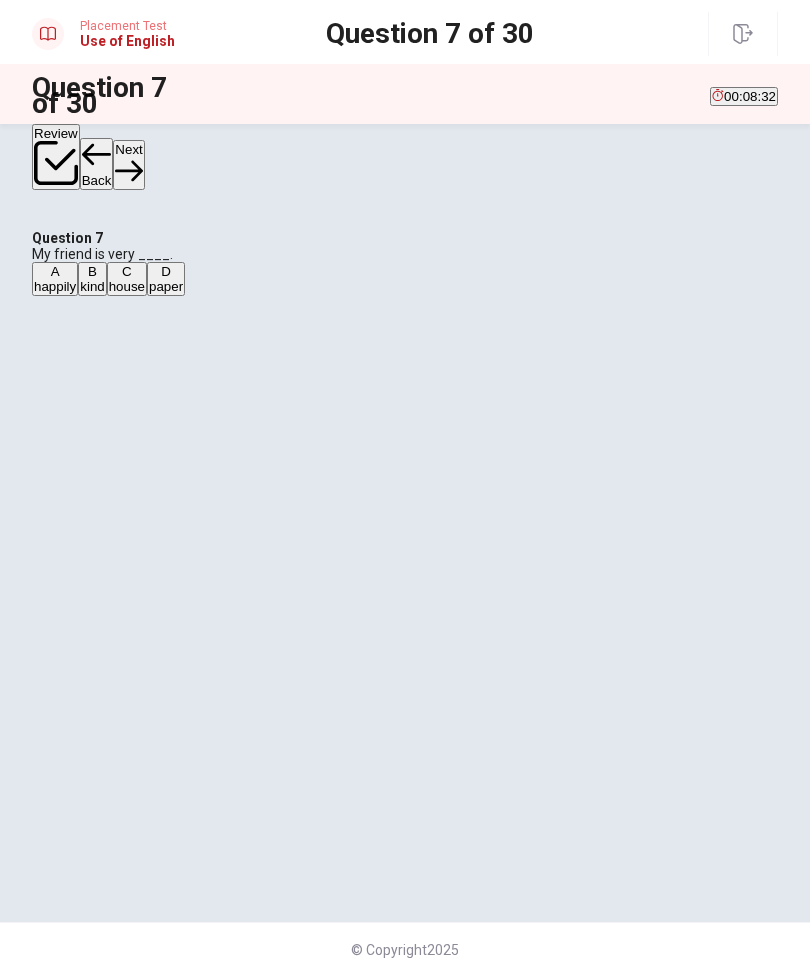 click on "Next" at bounding box center [128, 164] 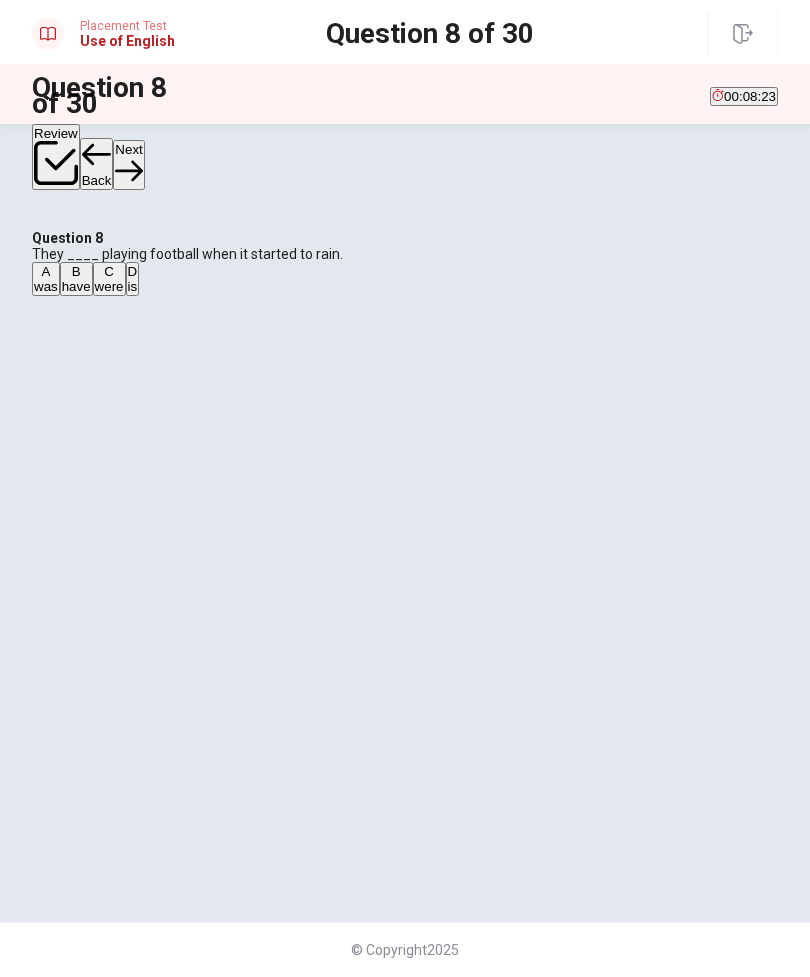 click on "C" at bounding box center (109, 271) 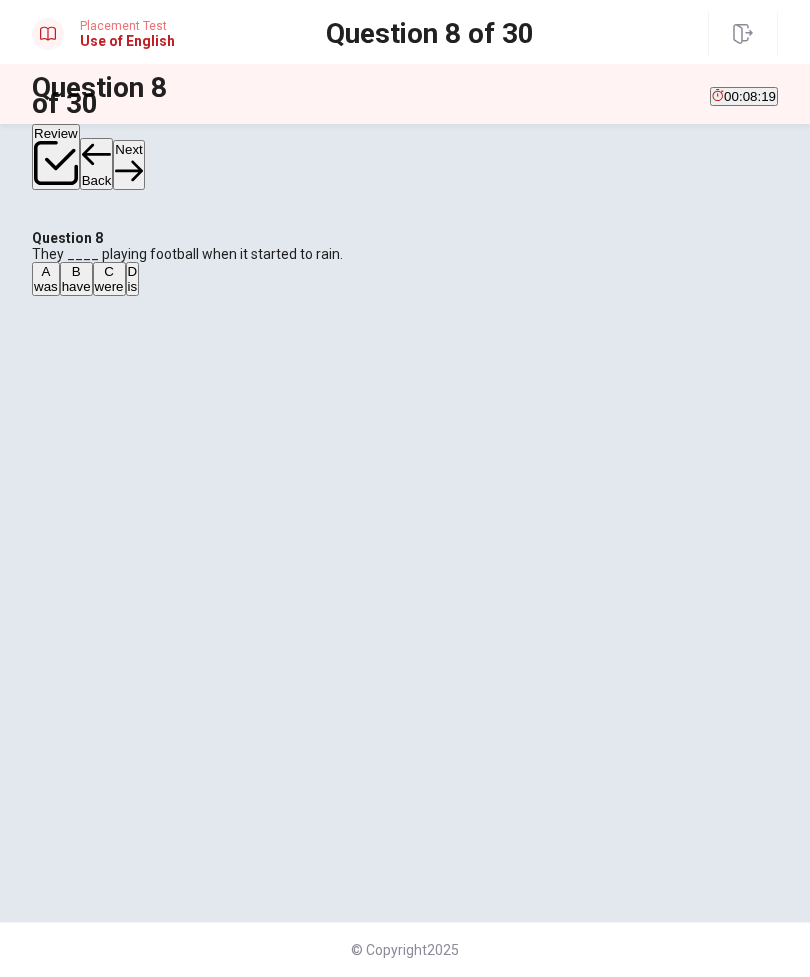 click on "Next" at bounding box center (128, 164) 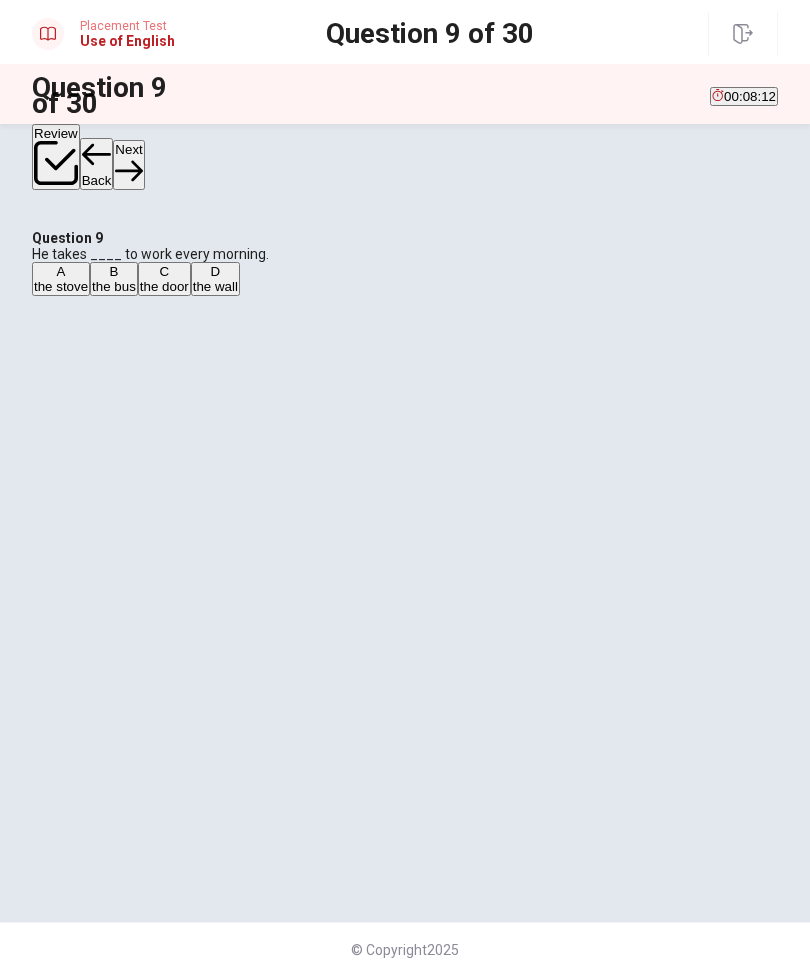 click on "B" at bounding box center (114, 271) 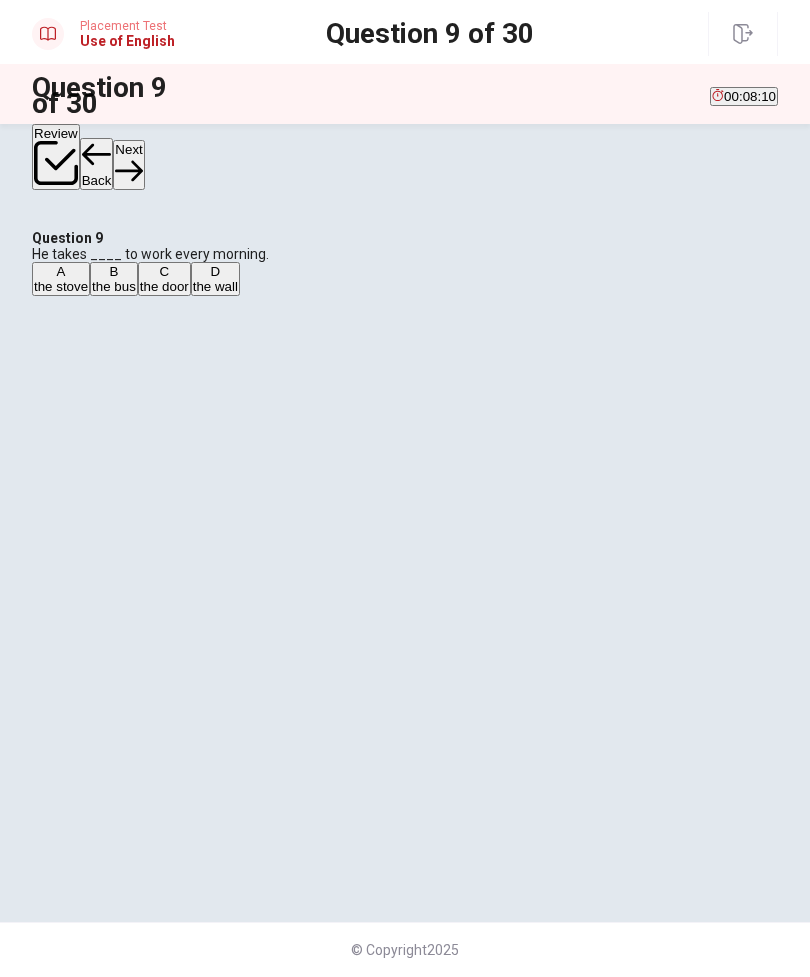 click on "Next" at bounding box center [128, 164] 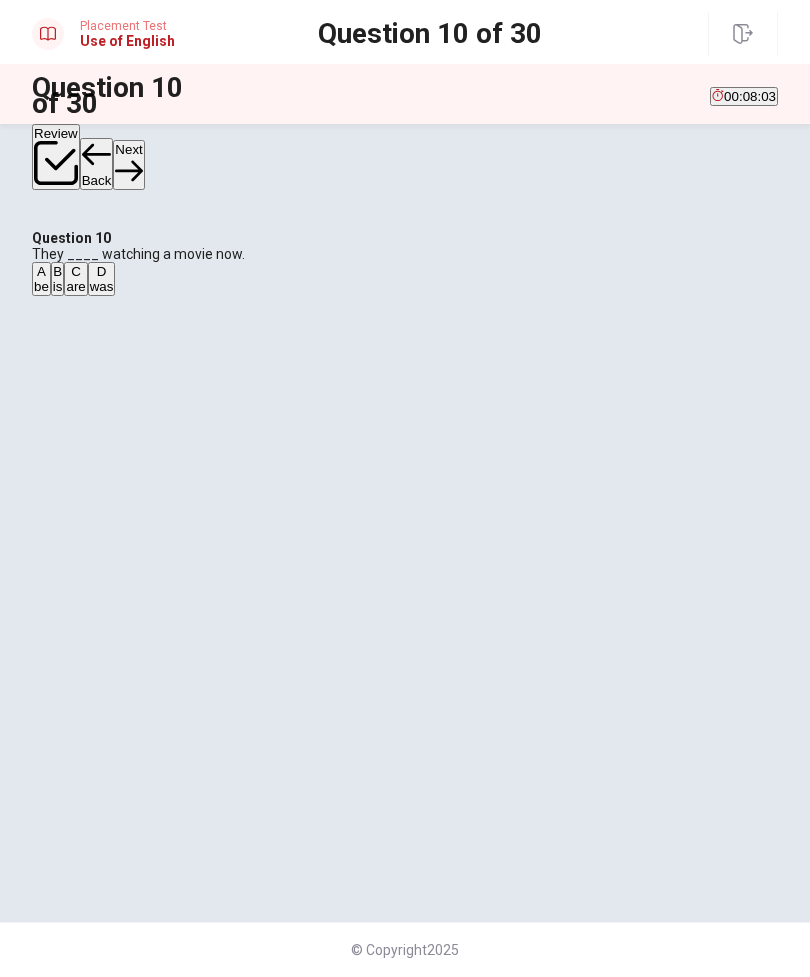 click on "C" at bounding box center [75, 271] 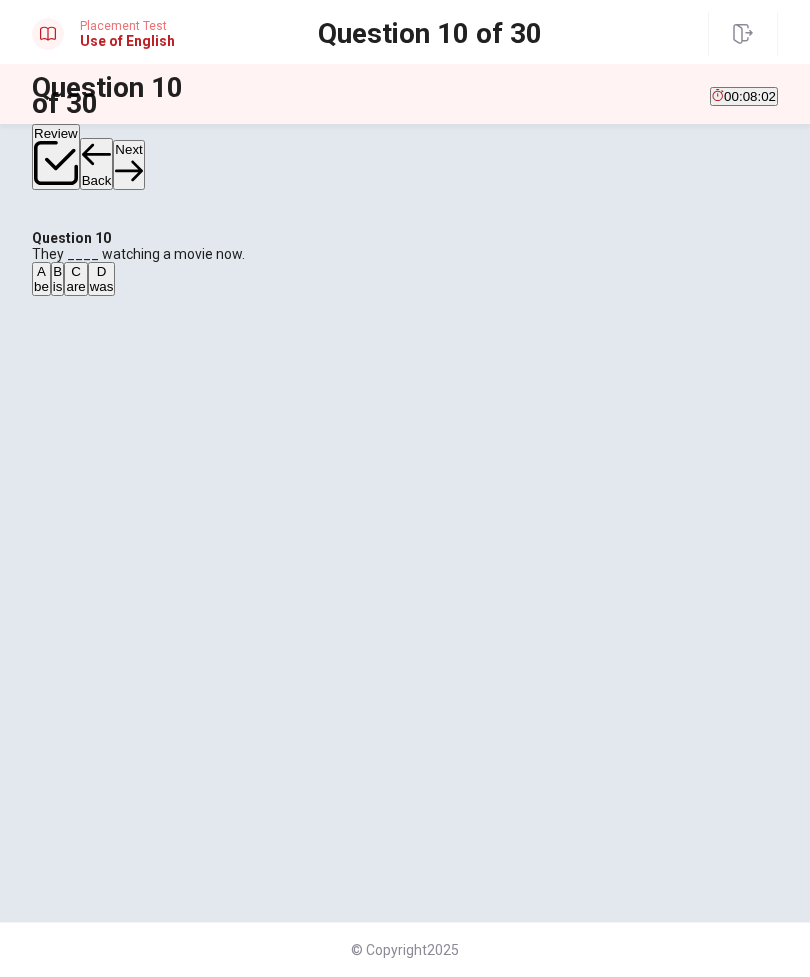 click on "Next" at bounding box center (128, 164) 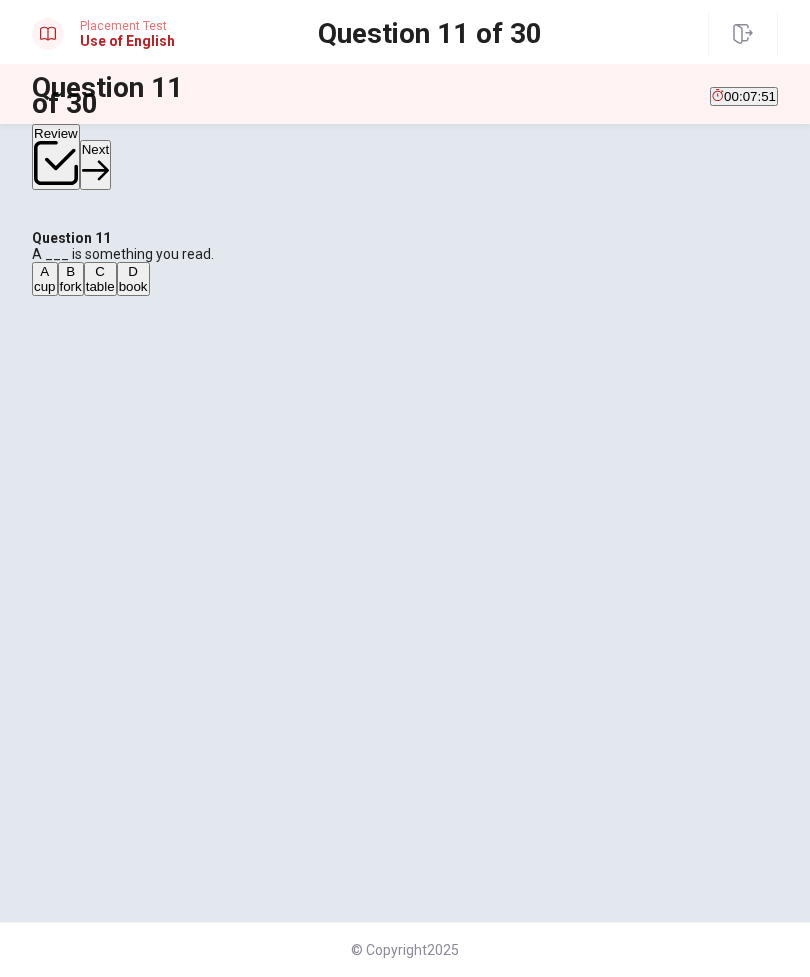 click on "D" at bounding box center (133, 271) 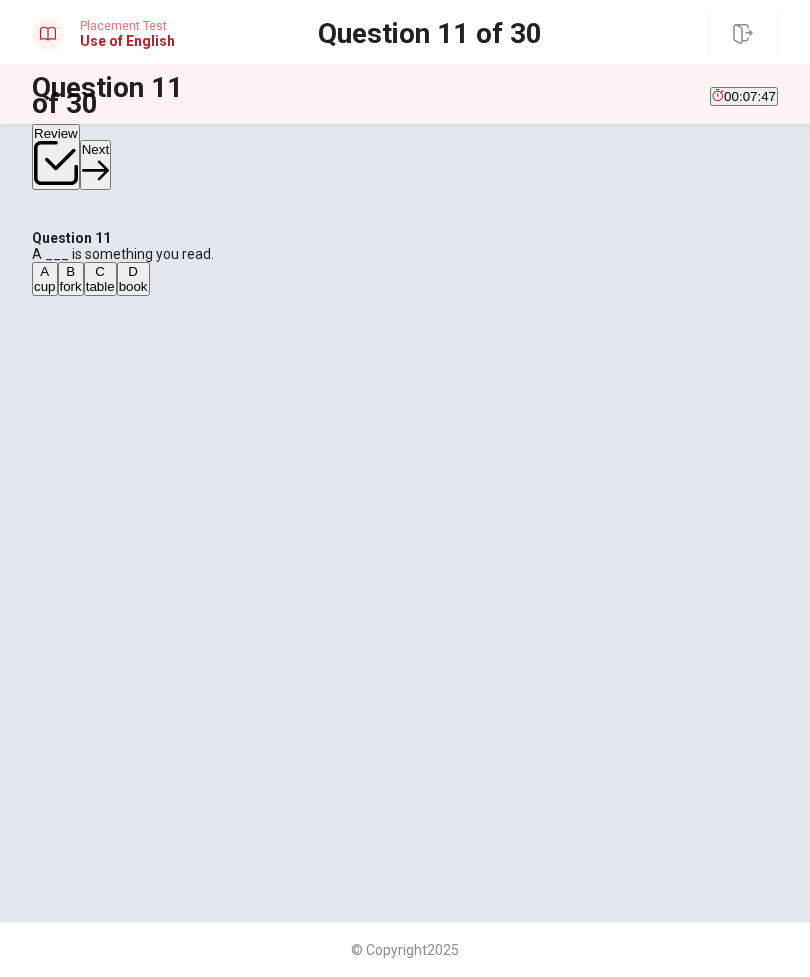 click on "Next" at bounding box center (95, 164) 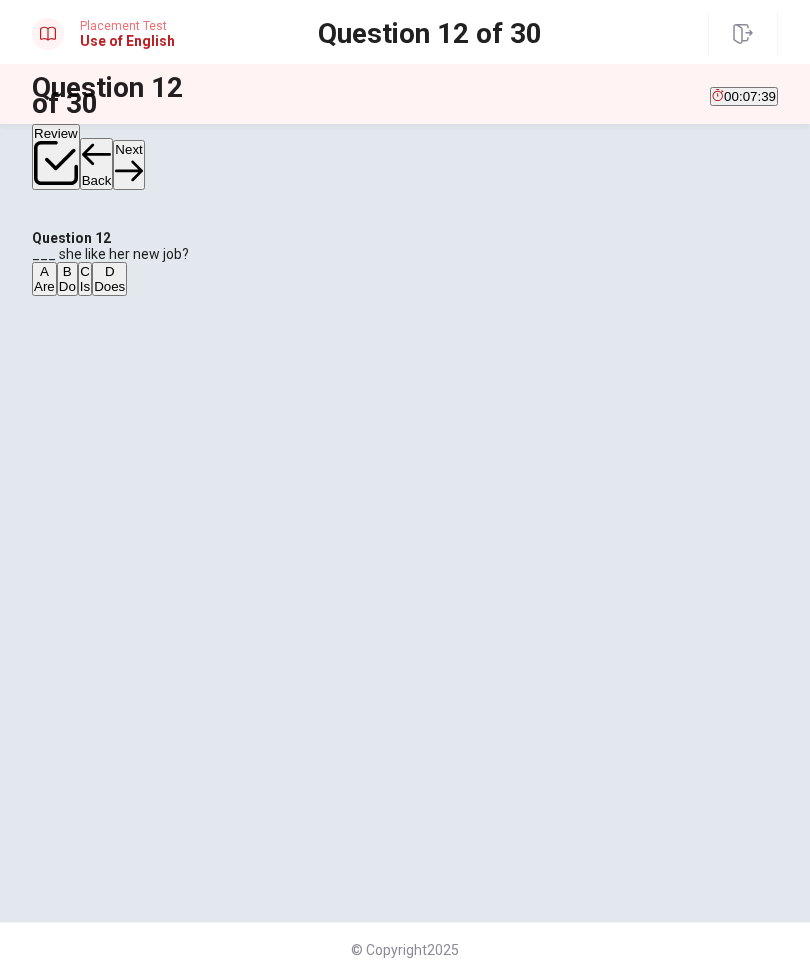 click on "C" at bounding box center [85, 271] 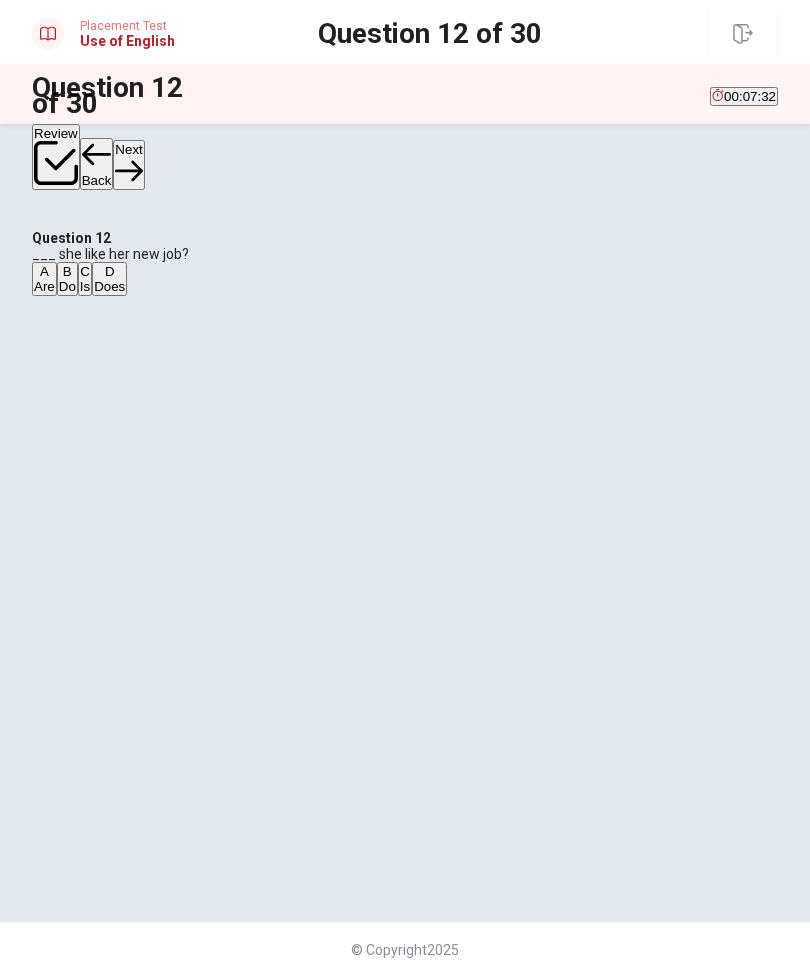 click on "D Does" at bounding box center (109, 279) 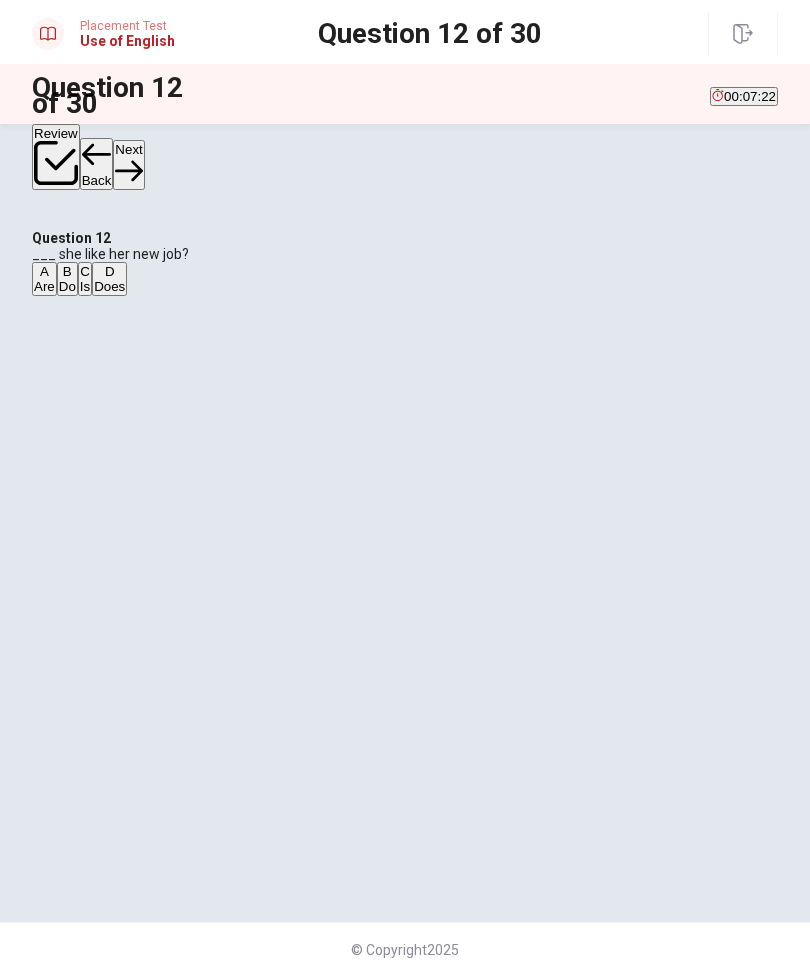 click on "Next" at bounding box center (128, 164) 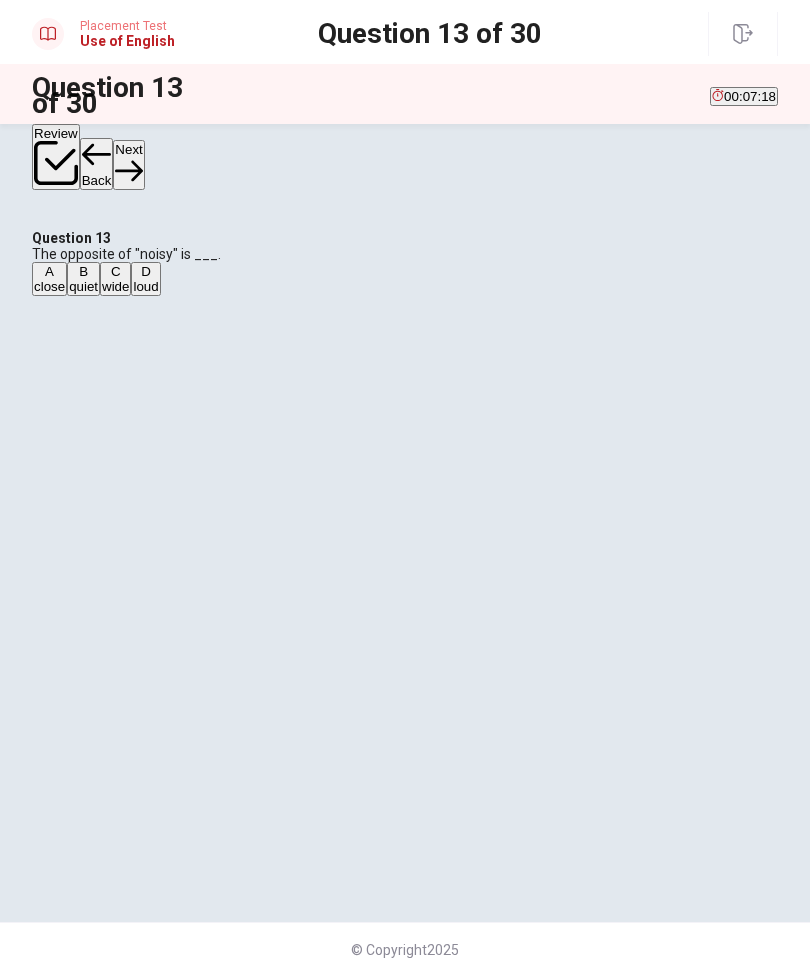 click on "quiet" at bounding box center [83, 286] 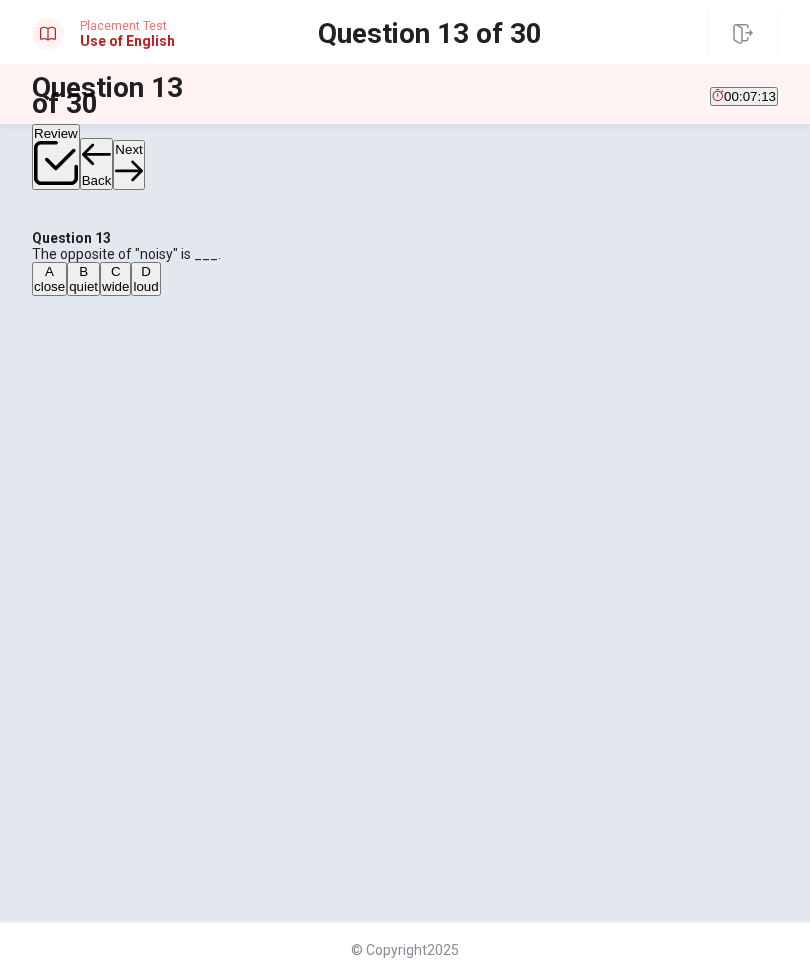 click on "Next" at bounding box center (128, 164) 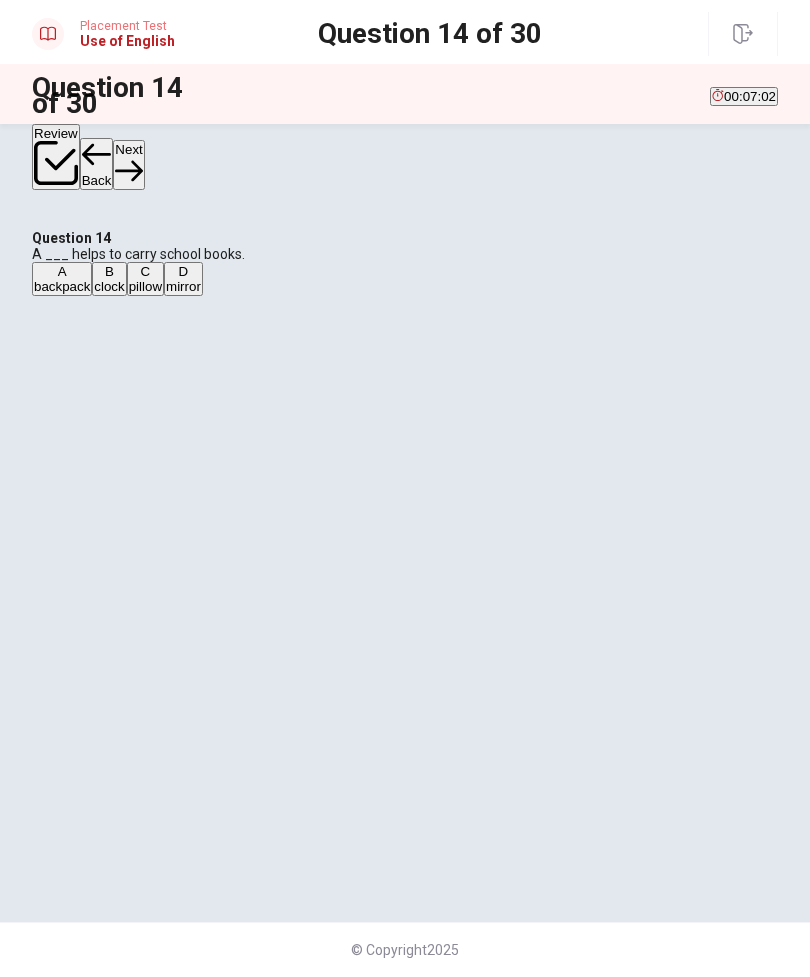 click on "backpack" at bounding box center (62, 286) 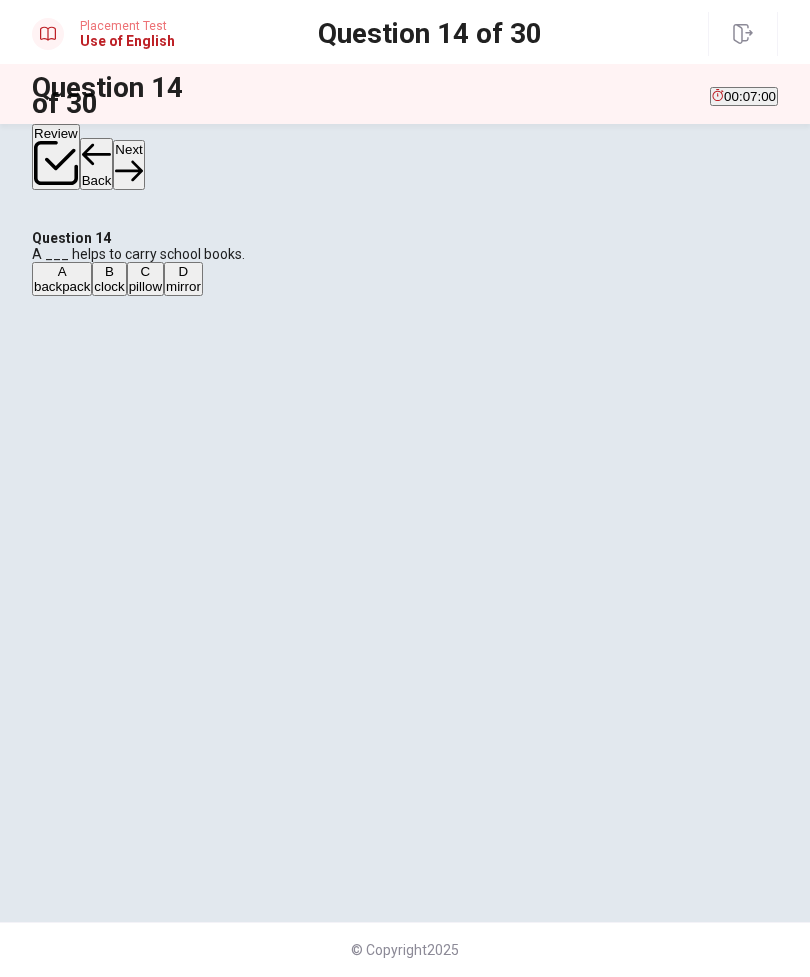 click on "Next" at bounding box center [128, 164] 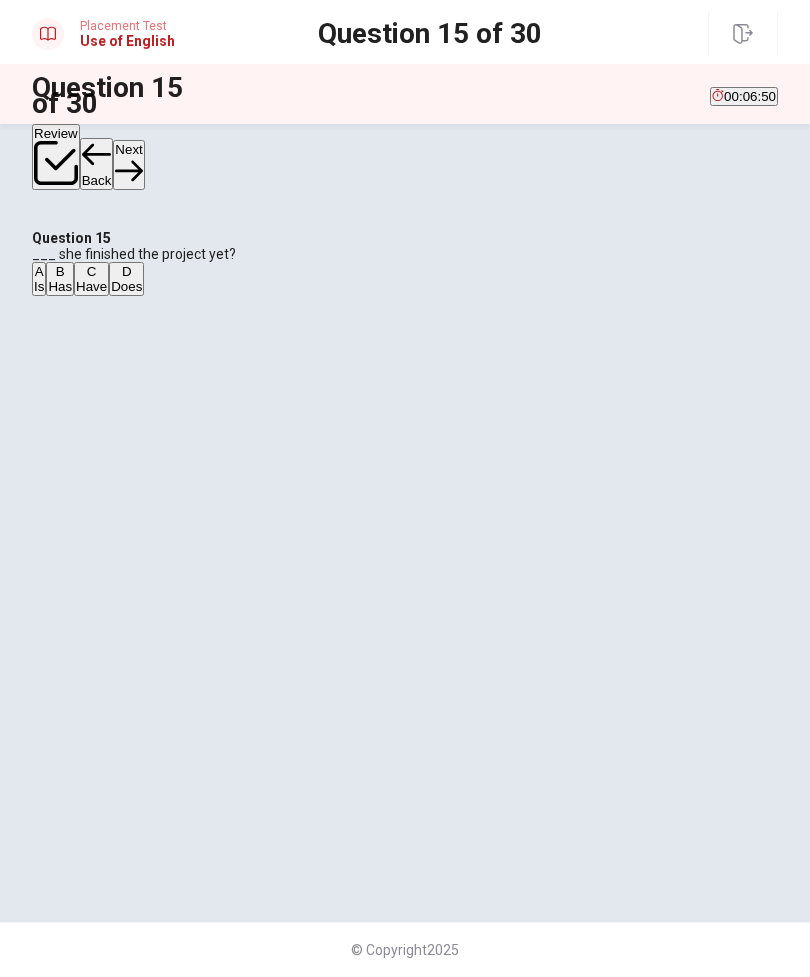 click on "Does" at bounding box center [126, 286] 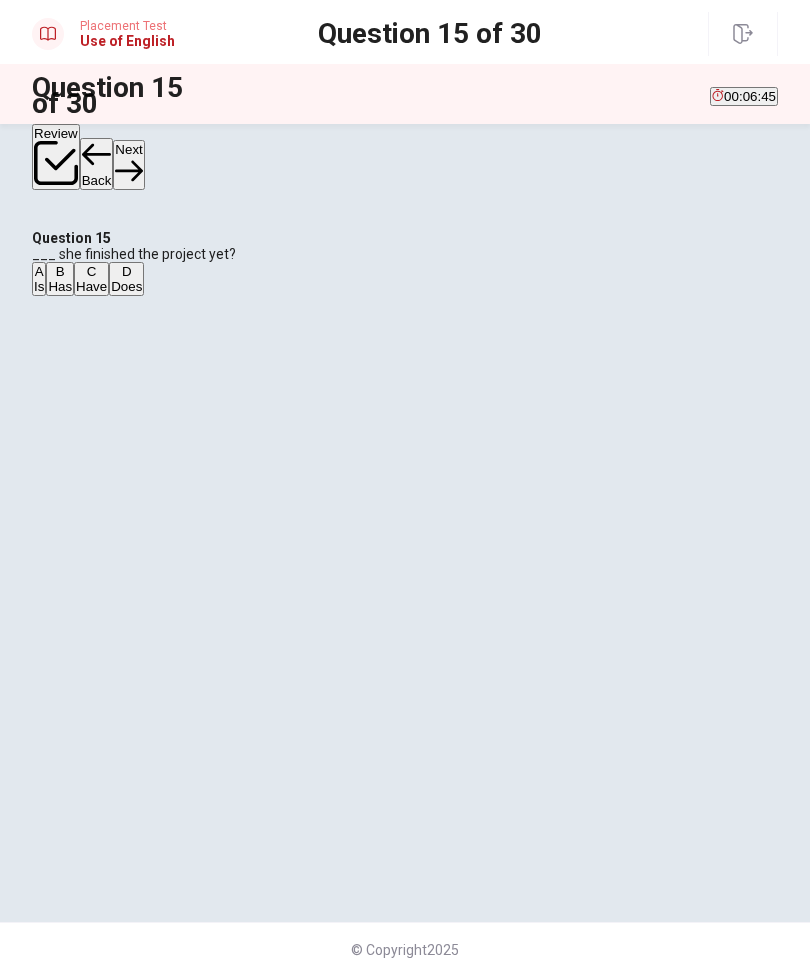 click on "C Have" at bounding box center (91, 279) 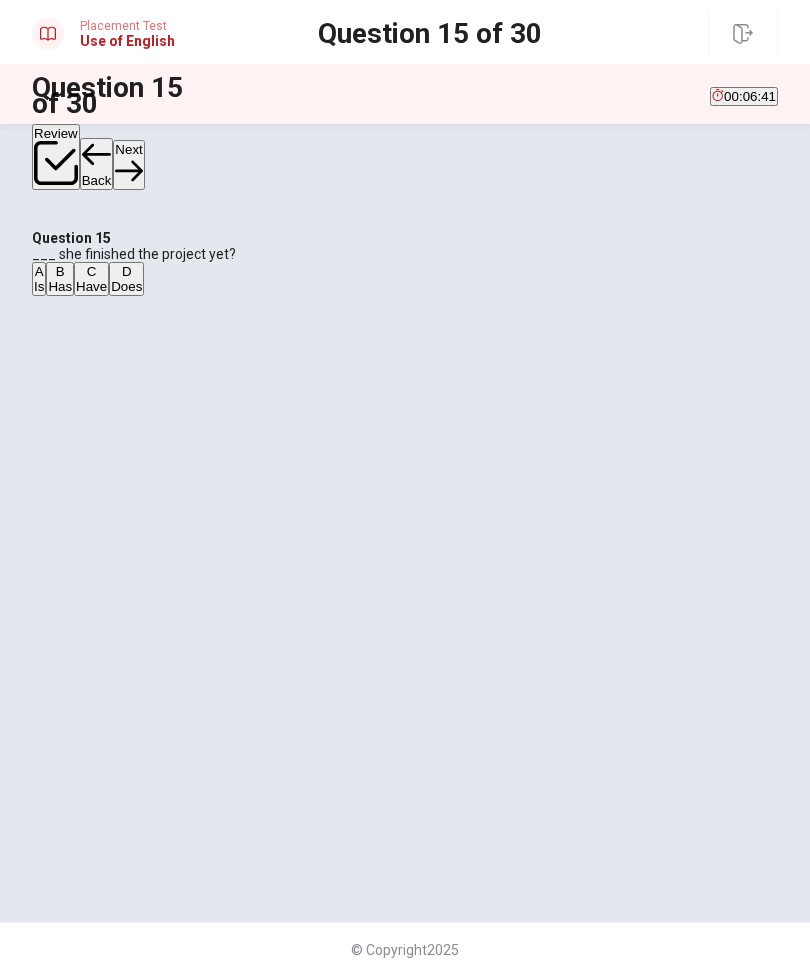 click on "B Has" at bounding box center (60, 279) 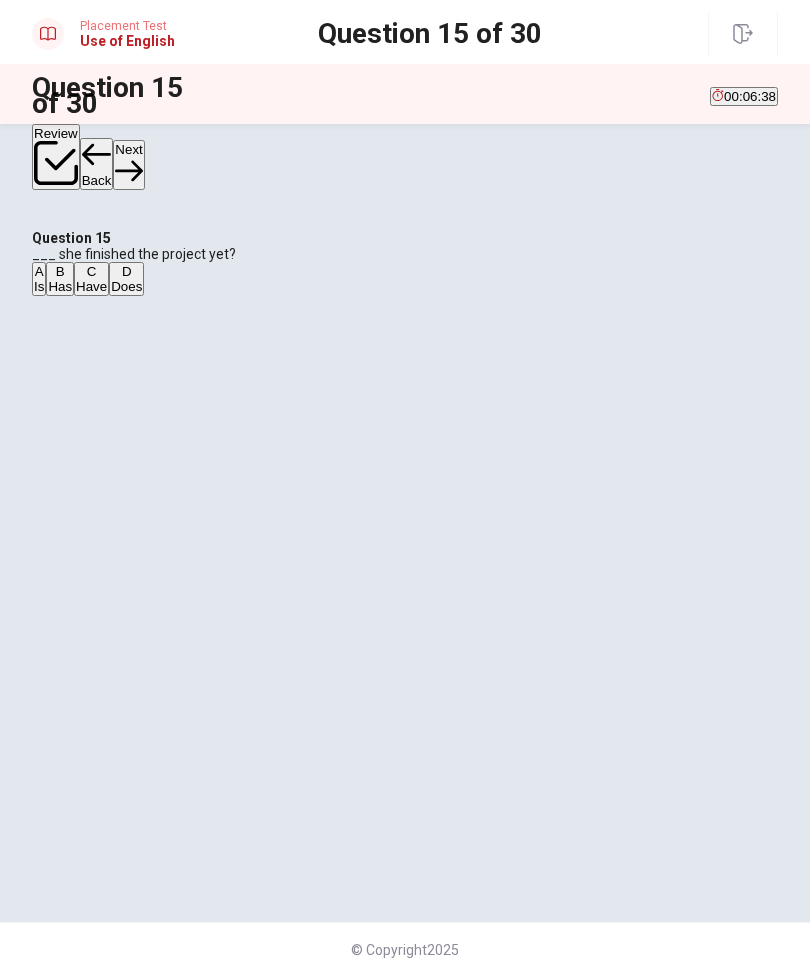 click on "Next" at bounding box center (128, 164) 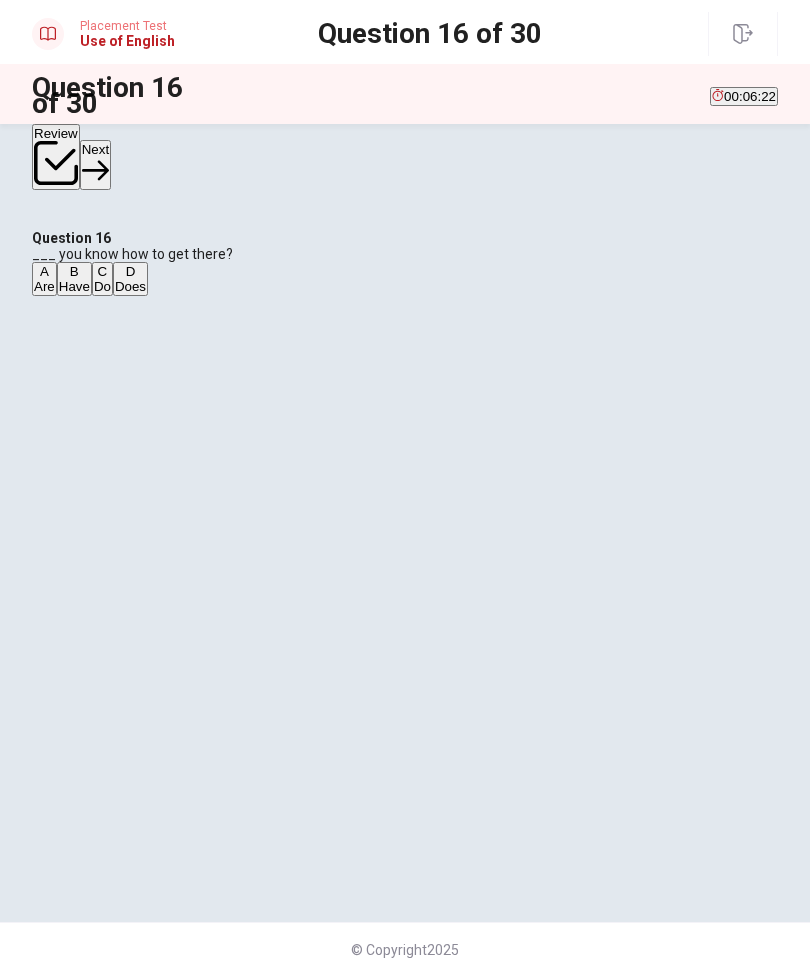 click on "Do" at bounding box center (102, 286) 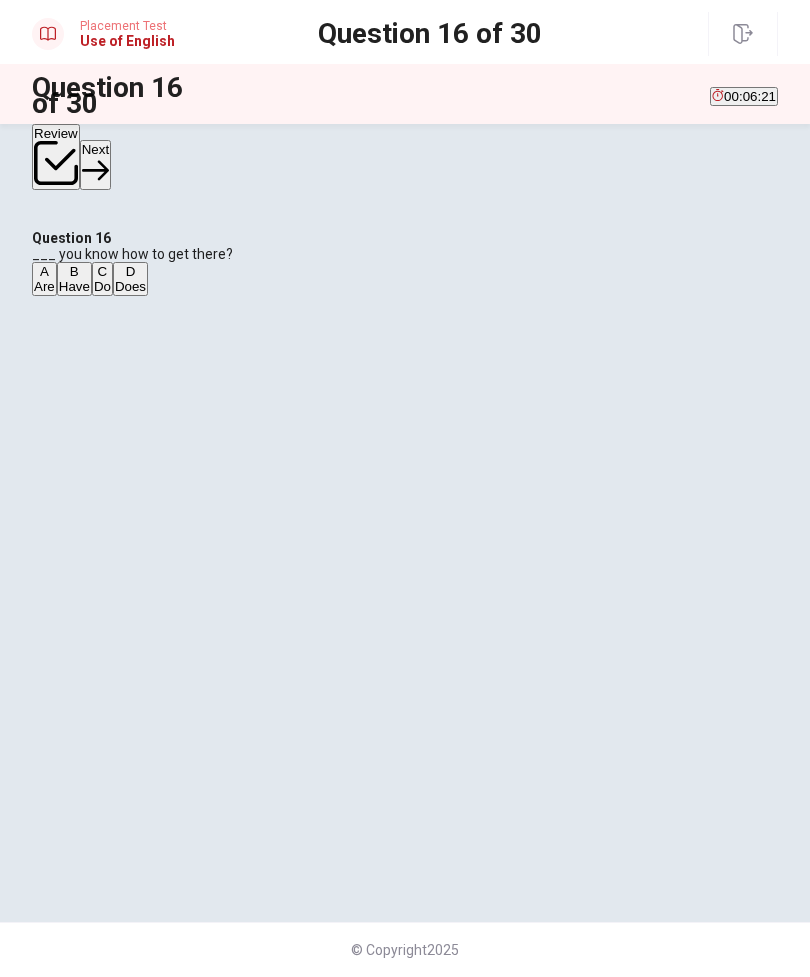 click on "Next" at bounding box center [95, 164] 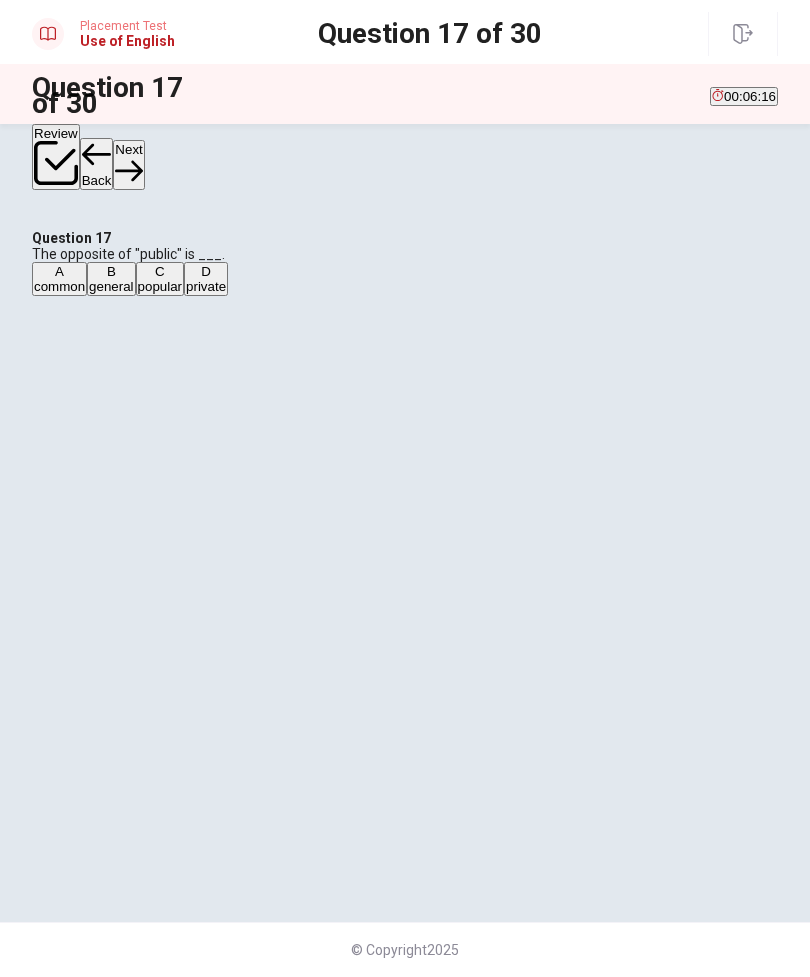 click on "private" at bounding box center (206, 286) 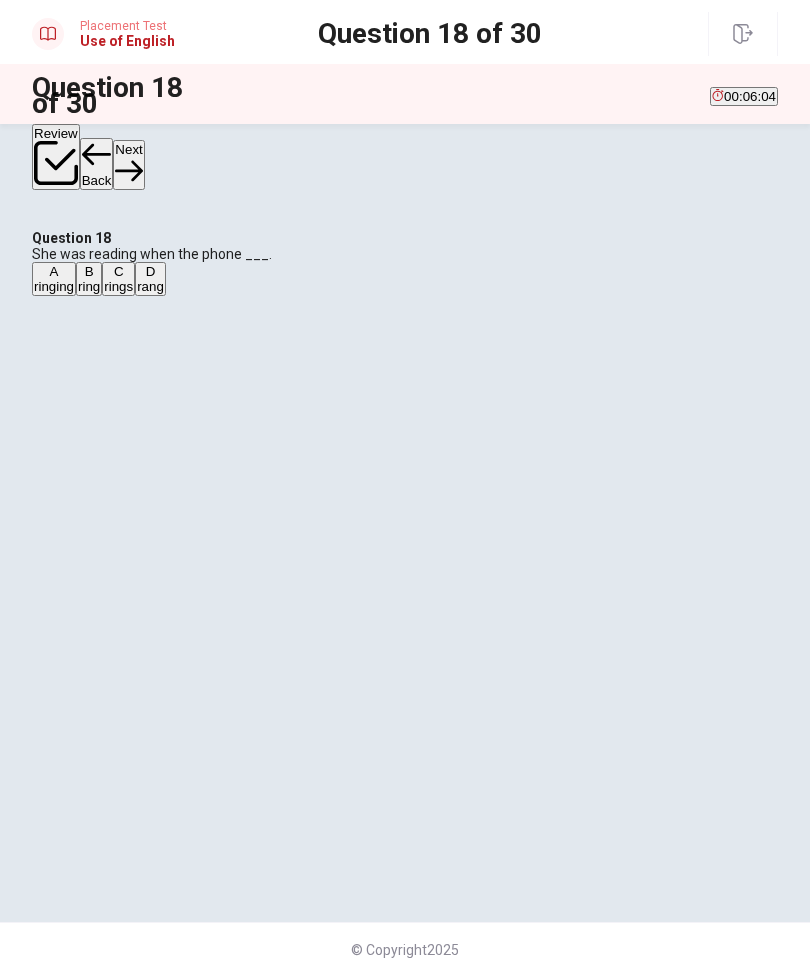 click on "B ring" at bounding box center [89, 279] 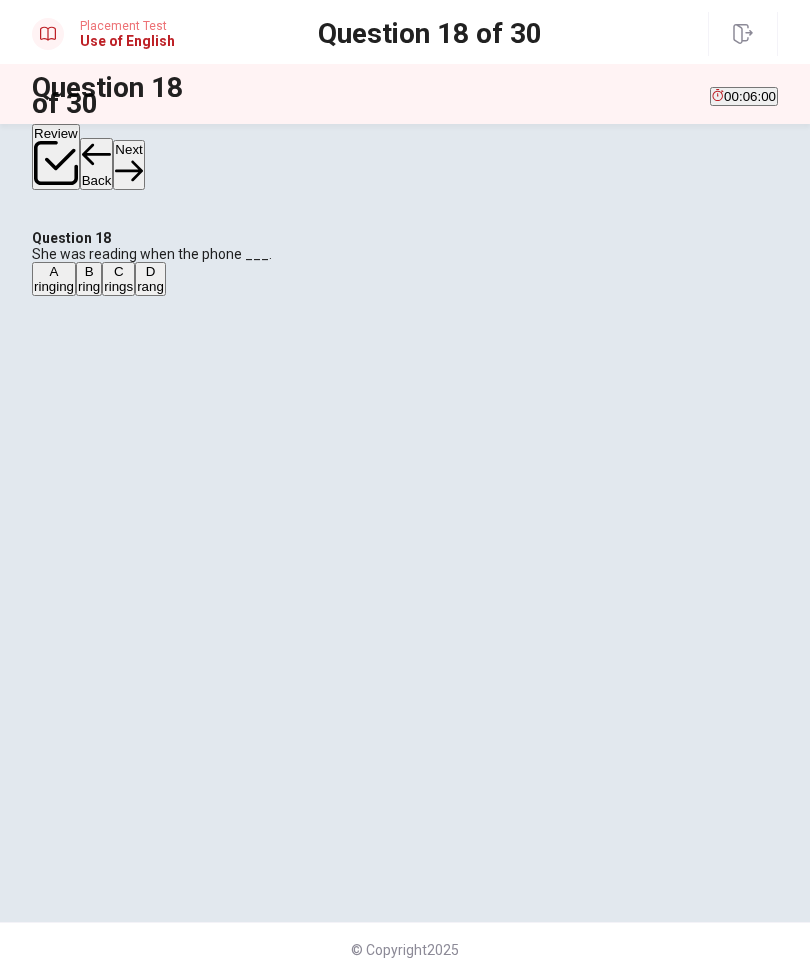 click on "C rings" at bounding box center (118, 279) 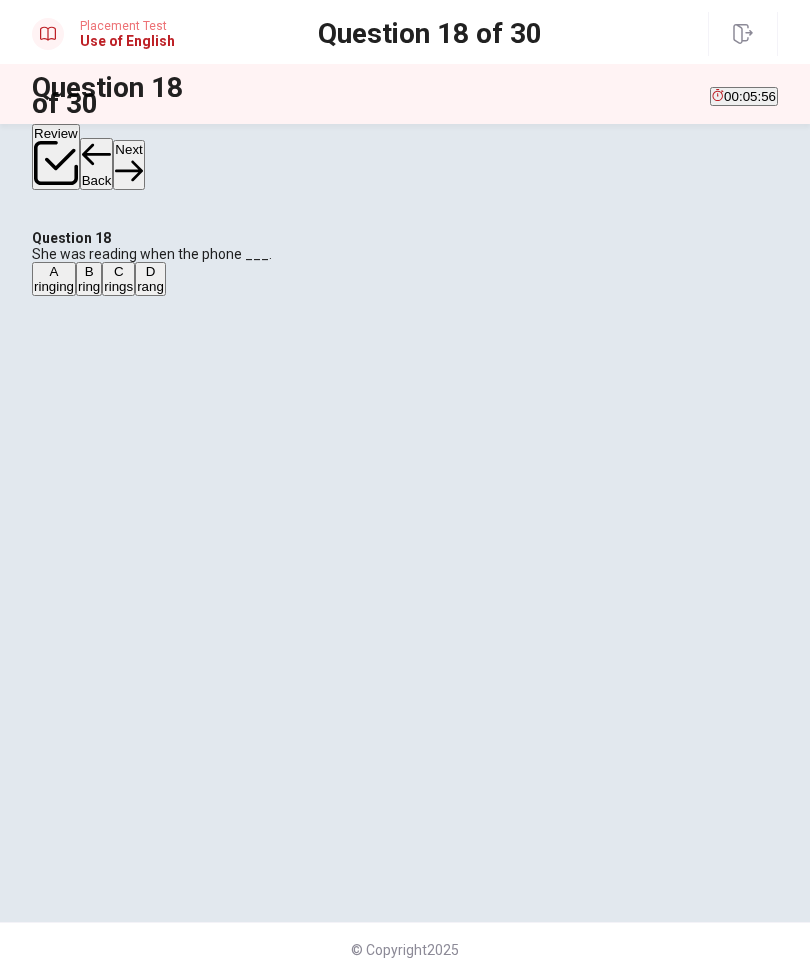 click on "Next" at bounding box center (128, 164) 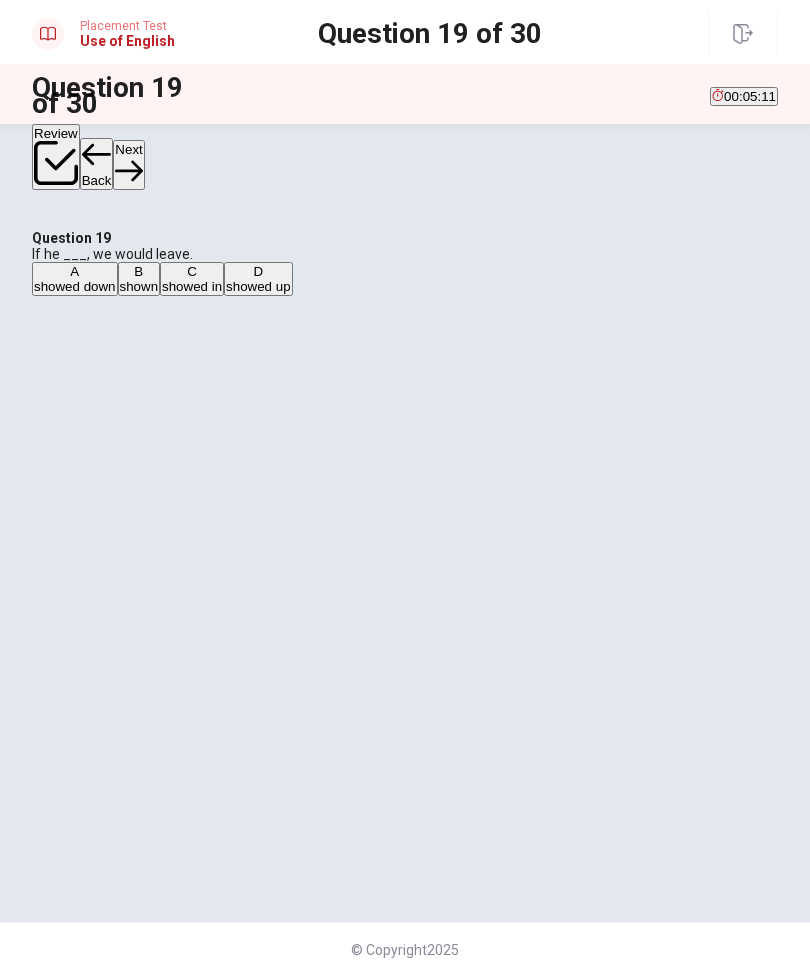 click on "A showed down" at bounding box center [75, 279] 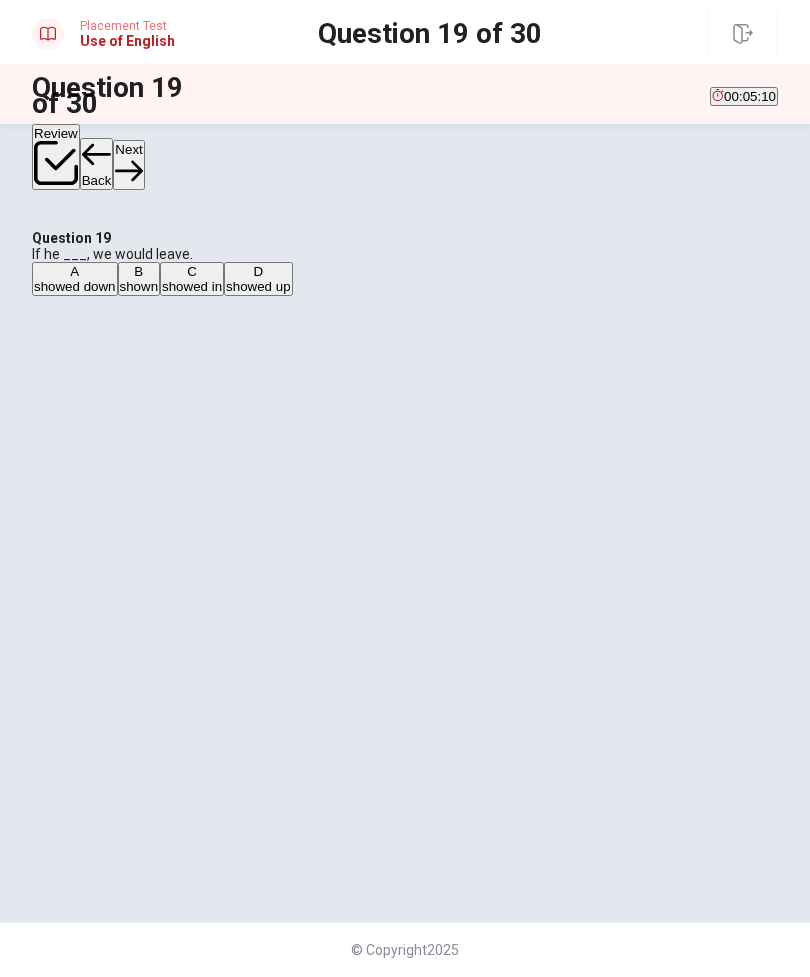 click on "Next" at bounding box center (128, 164) 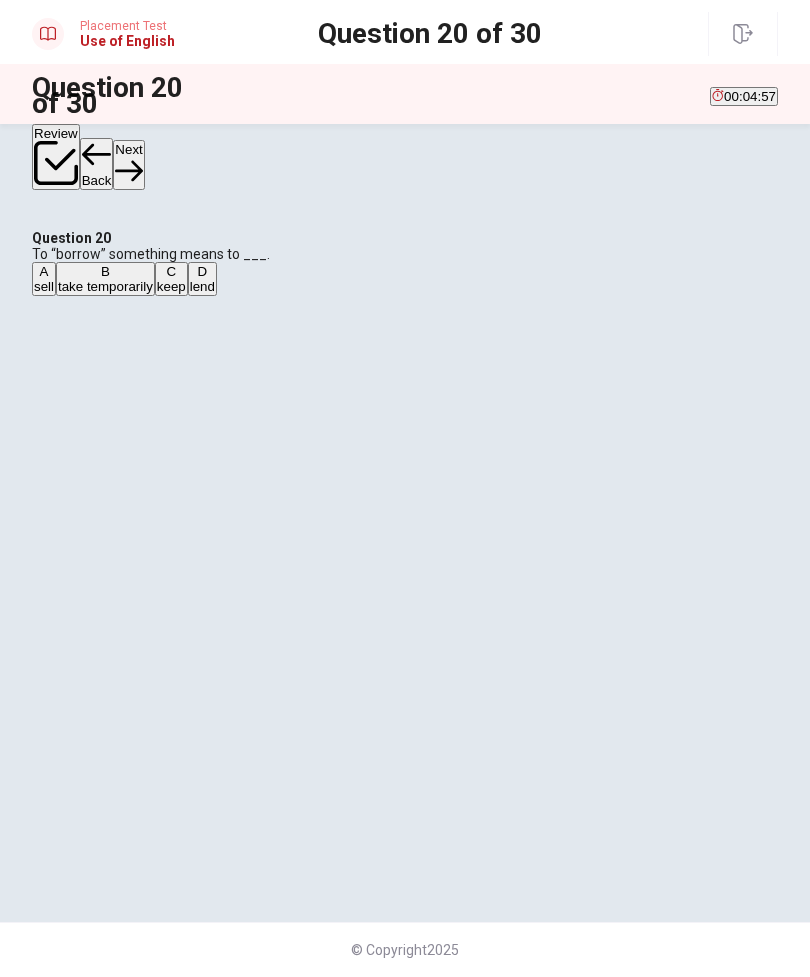 click on "take temporarily" at bounding box center (105, 286) 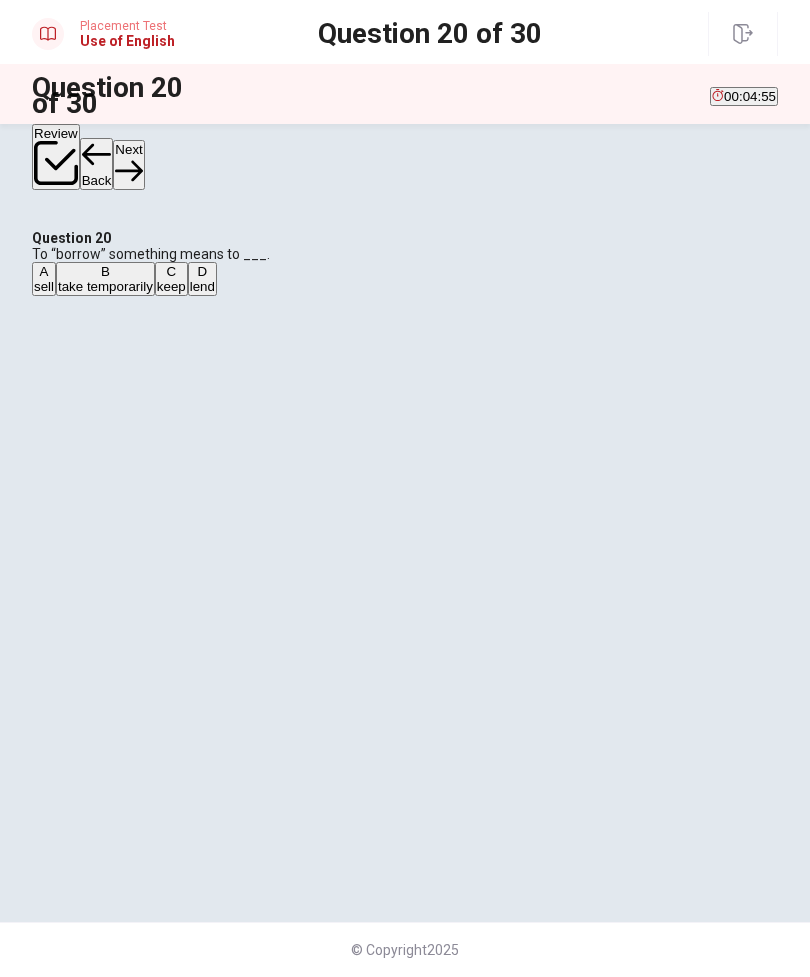 click on "Next" at bounding box center [128, 164] 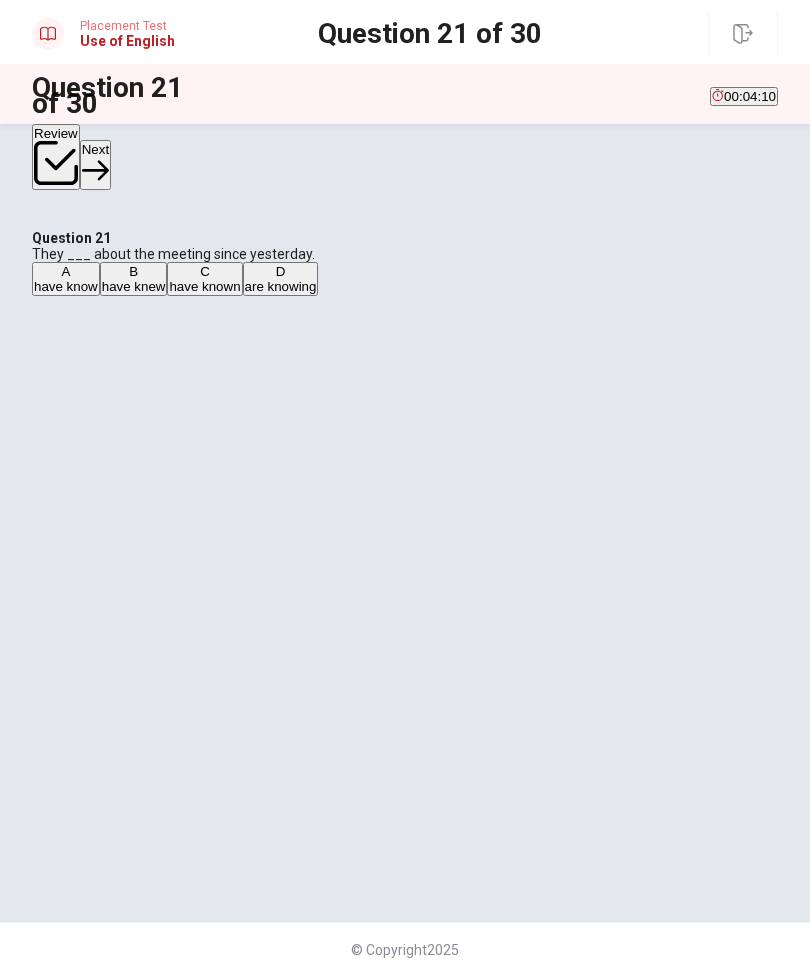 click on "are knowing" at bounding box center (281, 286) 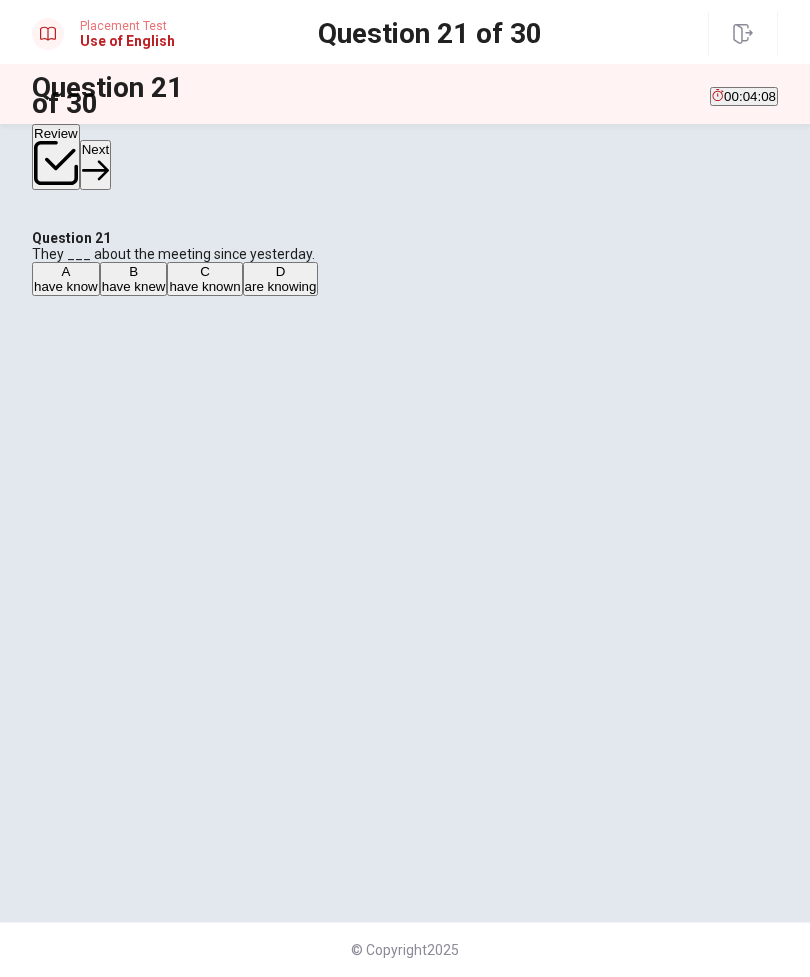 click on "Next" at bounding box center [95, 164] 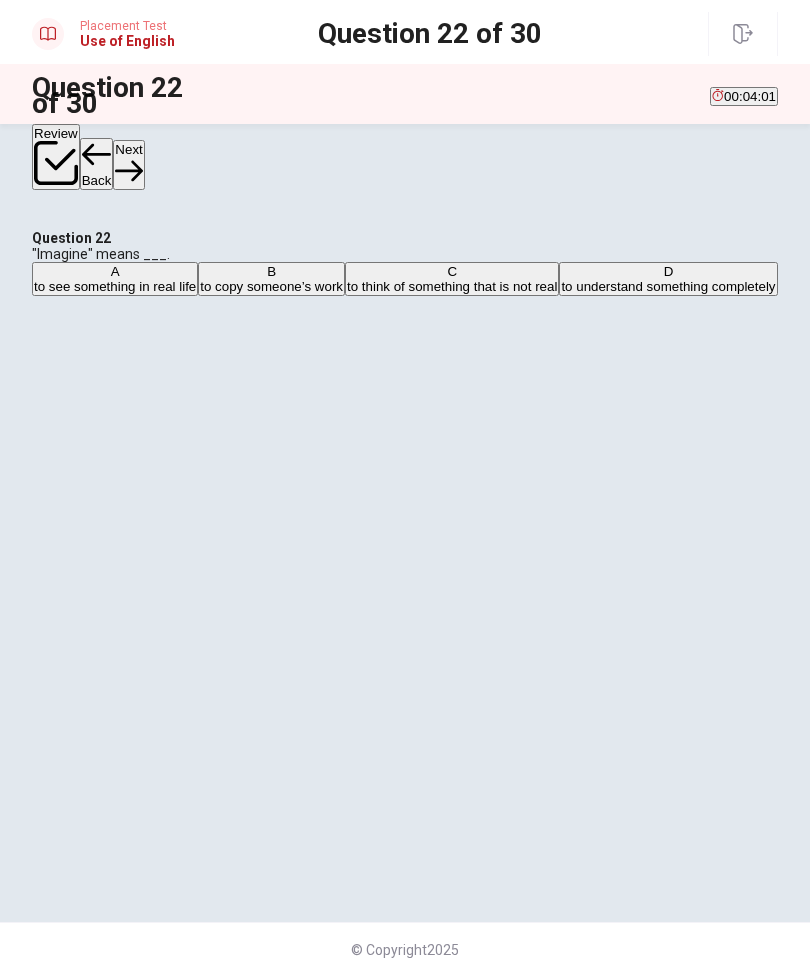 click on "to see something in real life" at bounding box center [115, 286] 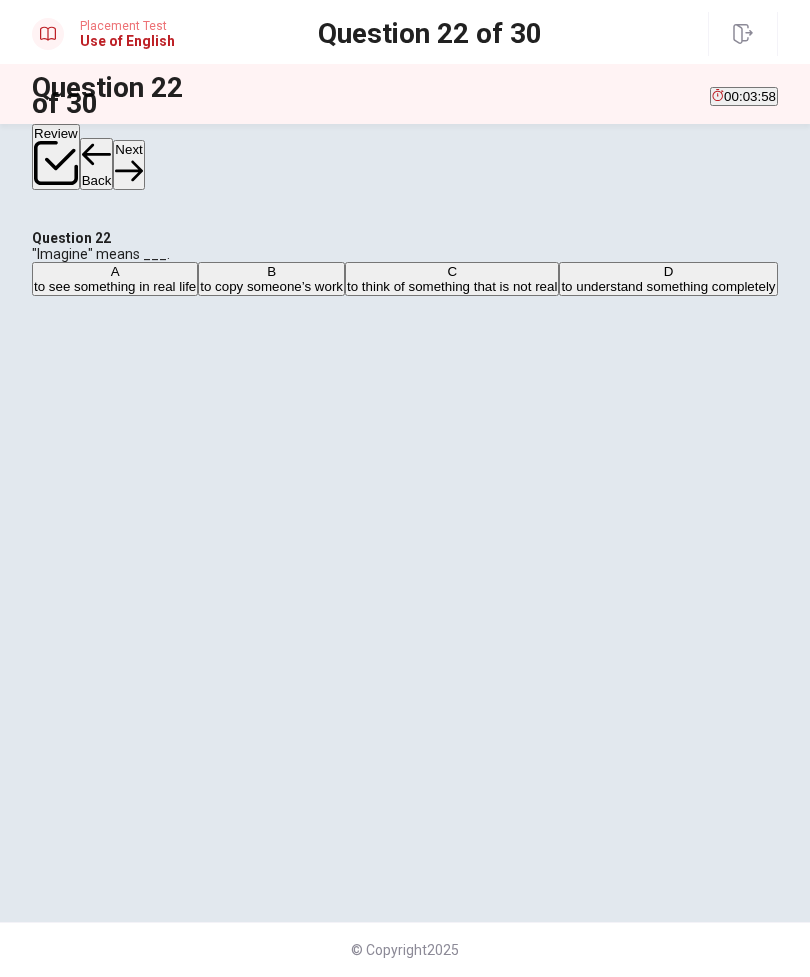 click on "to think of something that is not real" at bounding box center [452, 286] 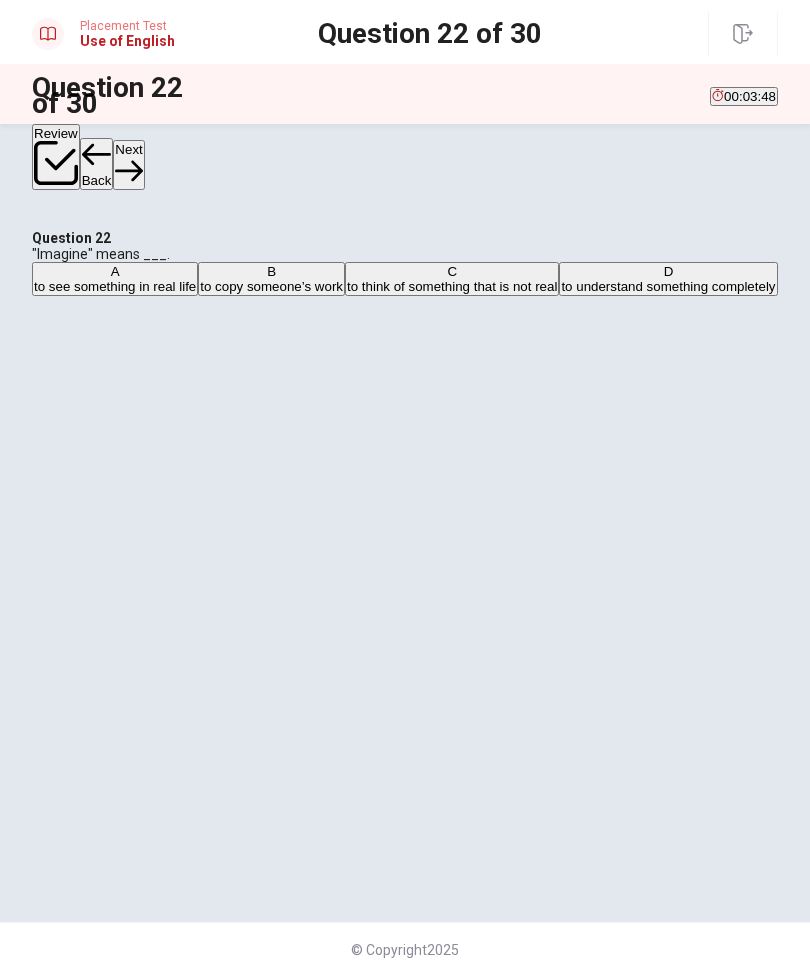 click on "Next" at bounding box center [128, 164] 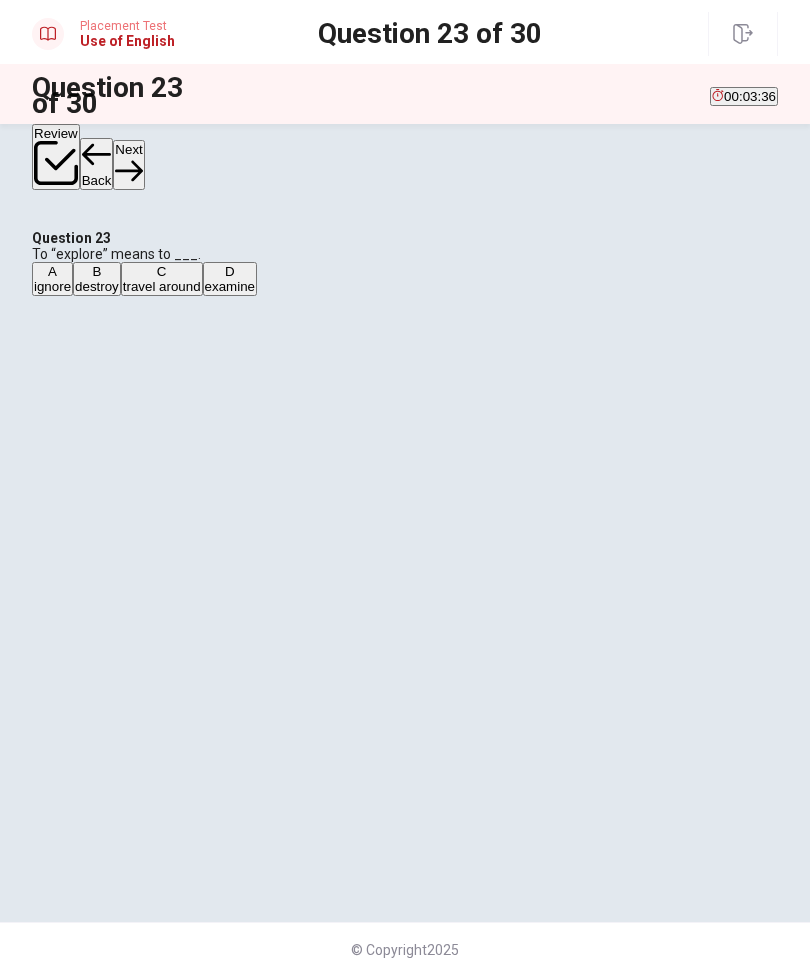 click on "travel around" at bounding box center [162, 286] 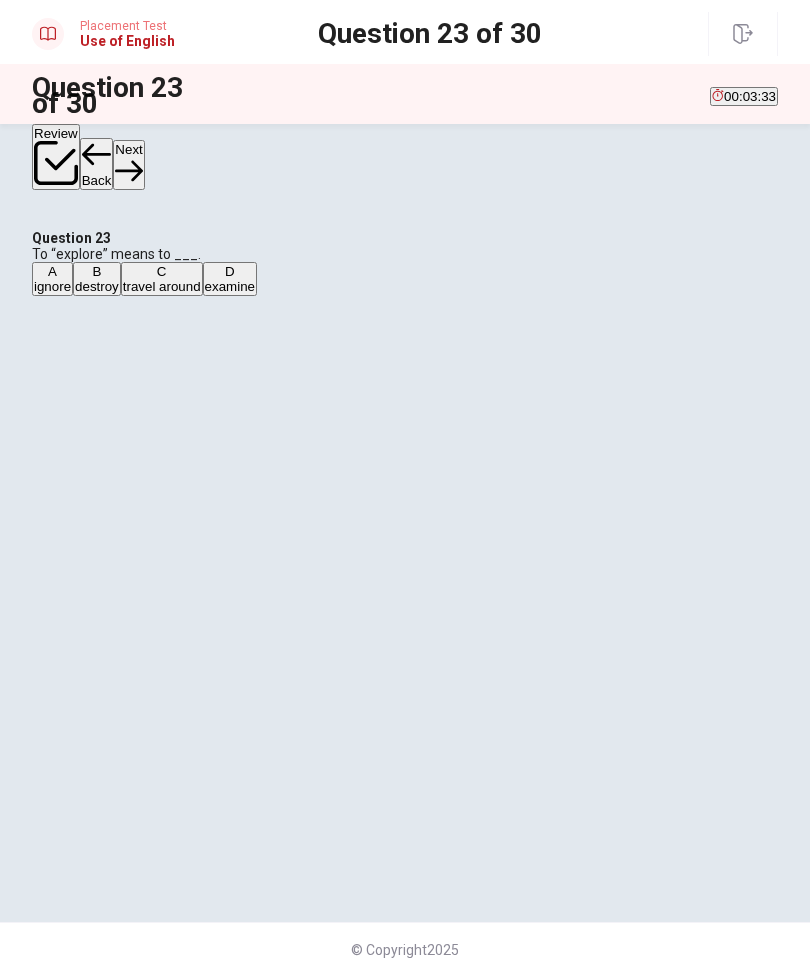 click on "Next" at bounding box center [128, 164] 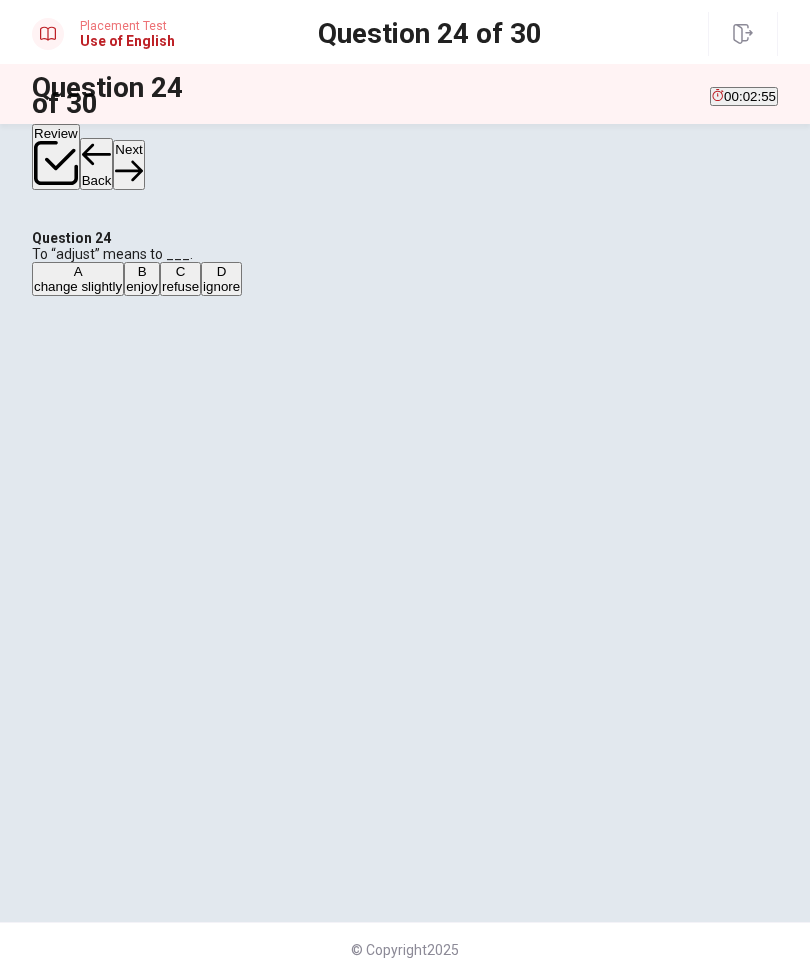click on "A change slightly" at bounding box center (78, 279) 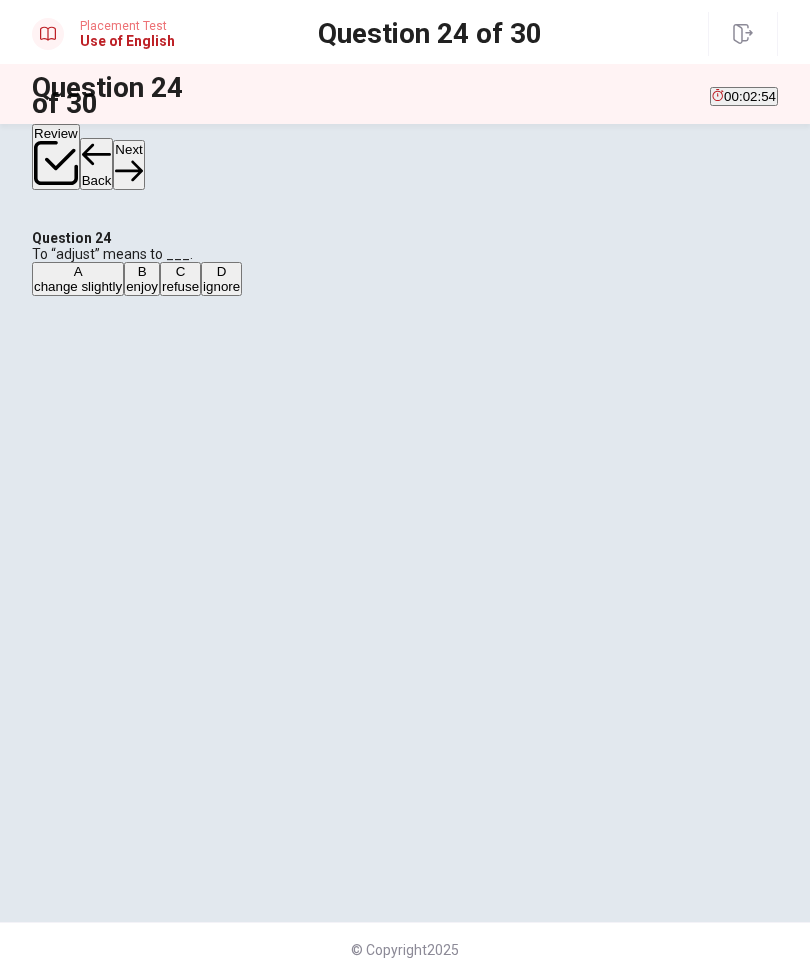 click on "Next" at bounding box center (128, 164) 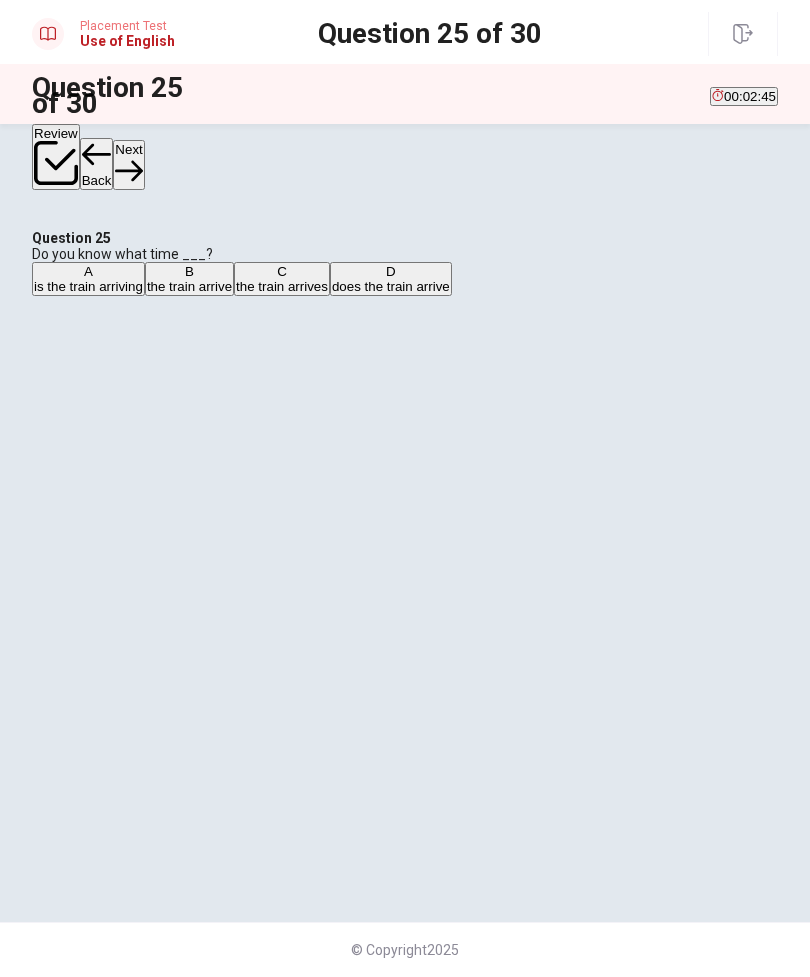click on "the train arrives" at bounding box center [282, 286] 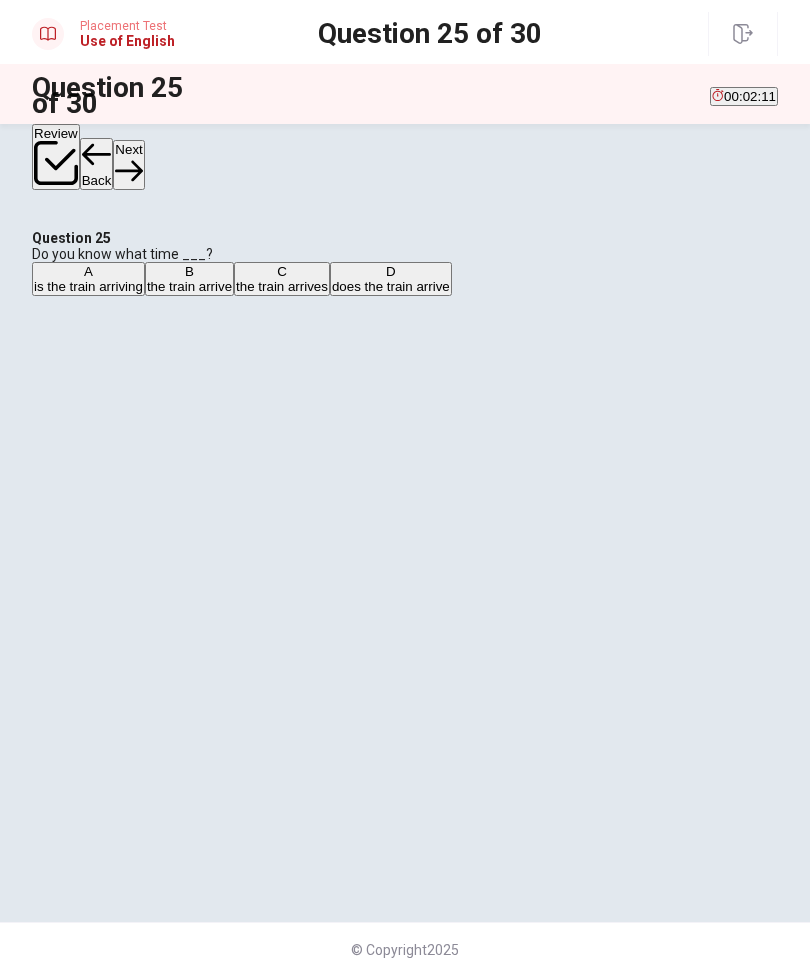 click on "Next" at bounding box center [128, 164] 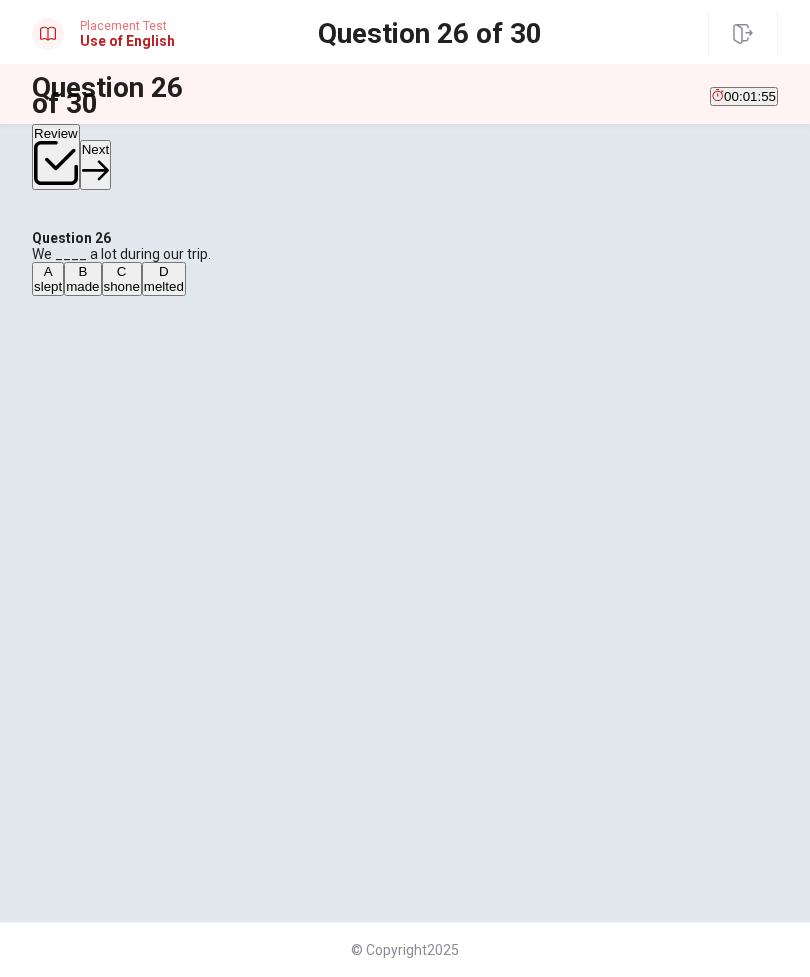 click on "A" at bounding box center (48, 271) 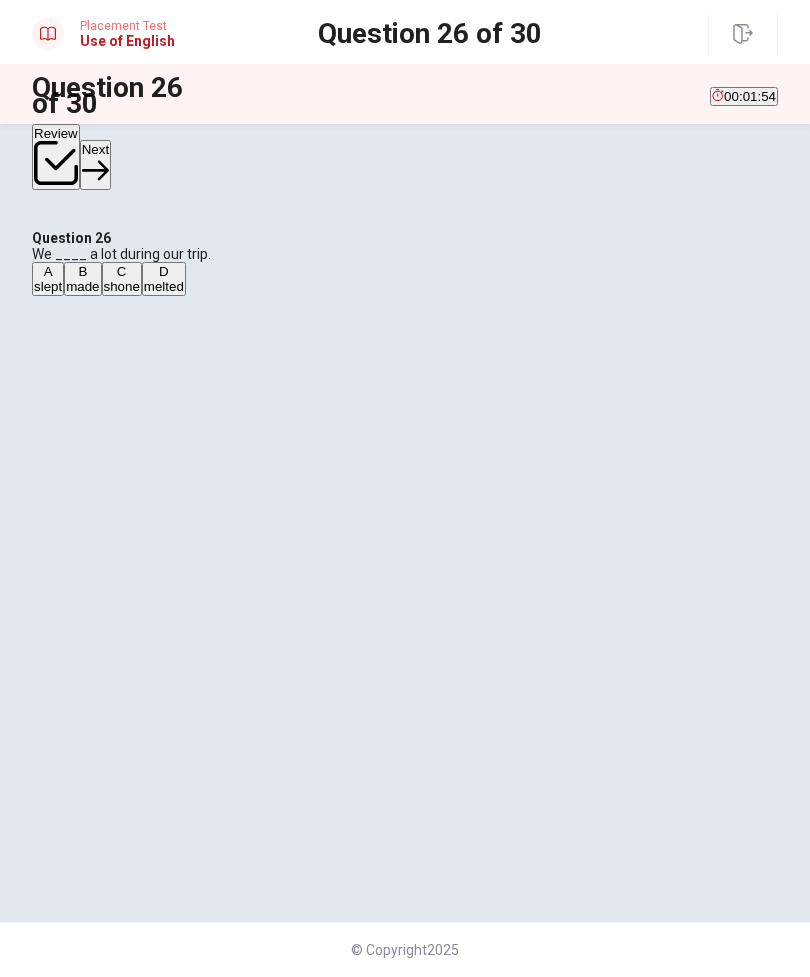 click on "Next" at bounding box center [95, 164] 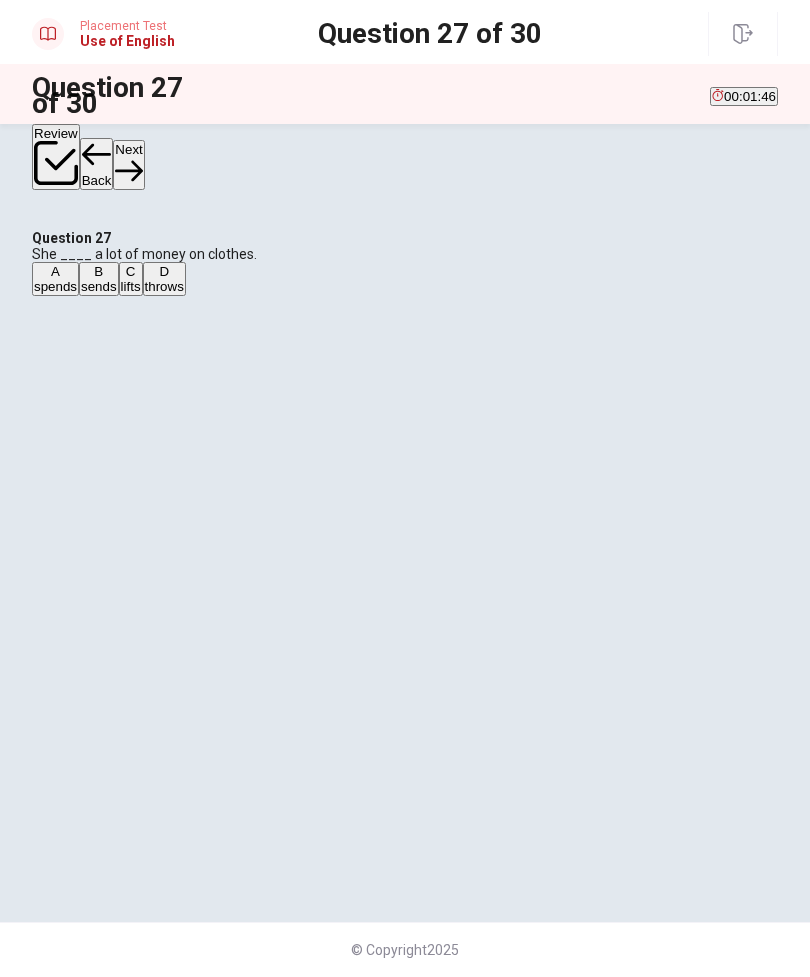 click on "spends" at bounding box center [55, 286] 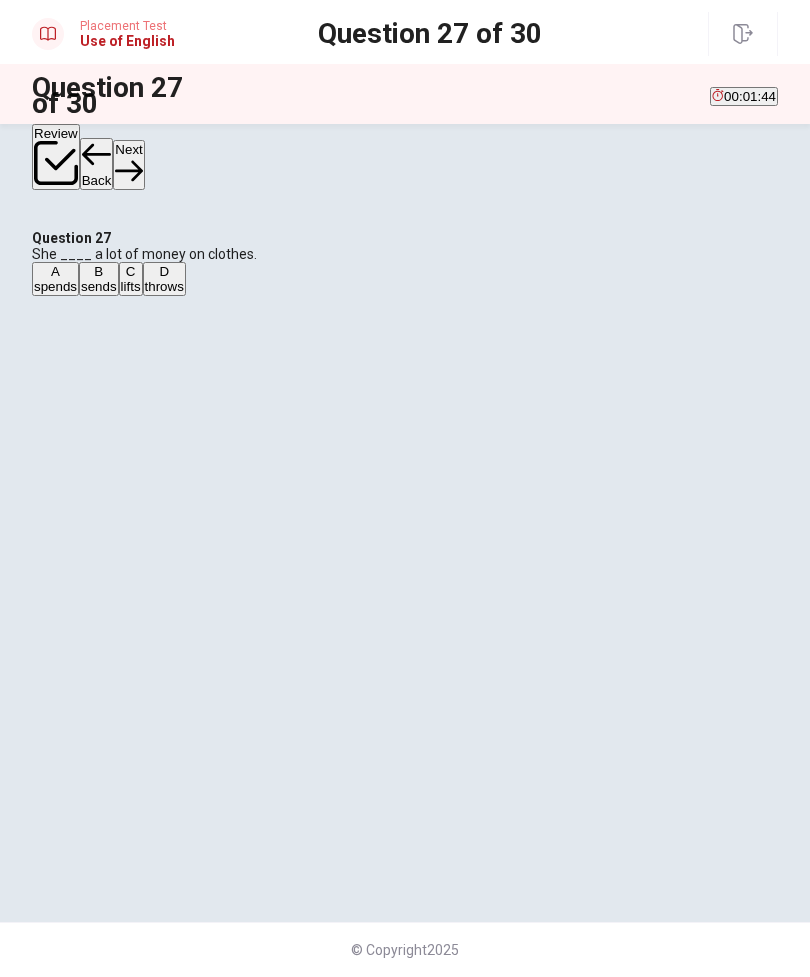 click on "Back" at bounding box center [97, 164] 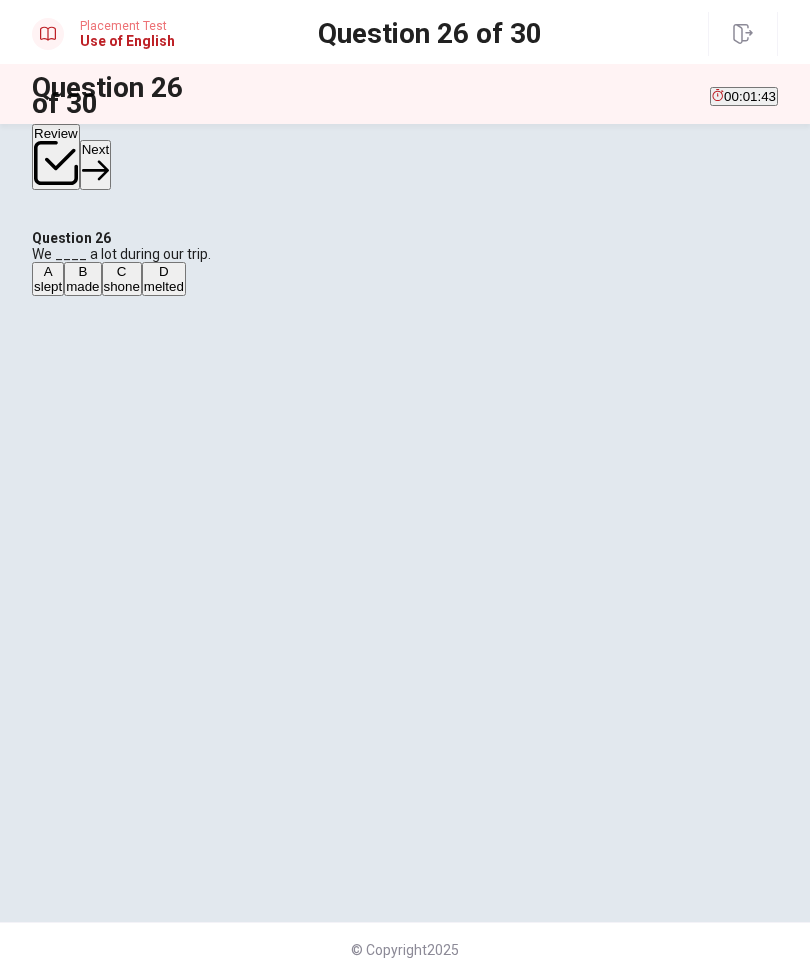 click on "Next" at bounding box center [95, 164] 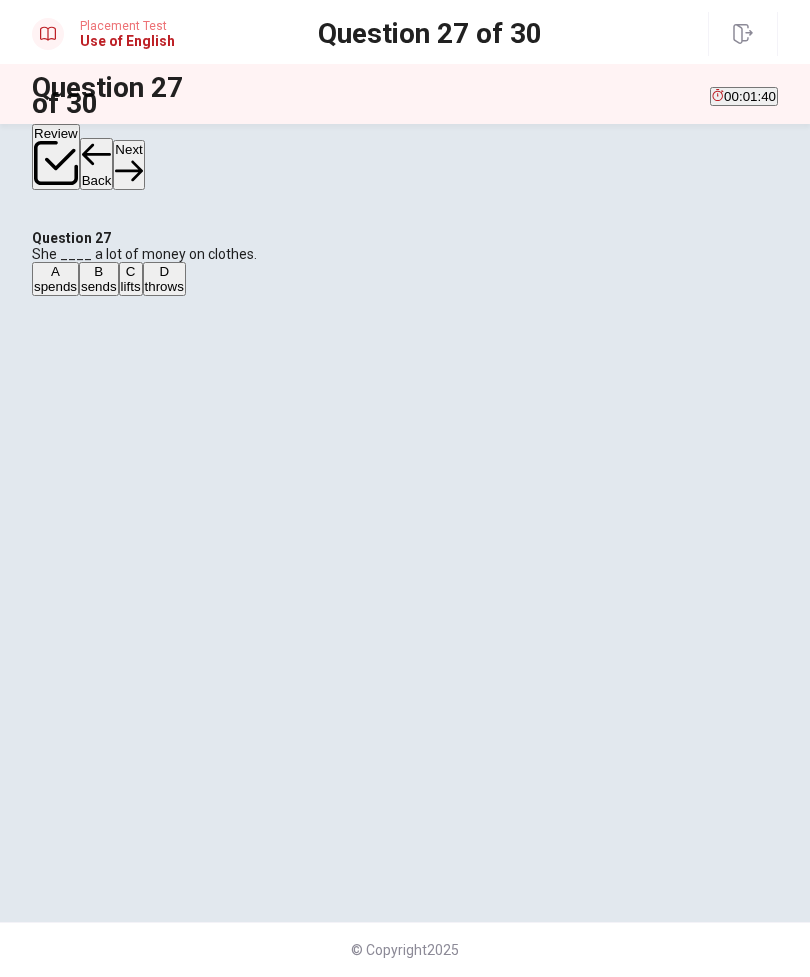 click on "Review" at bounding box center [56, 157] 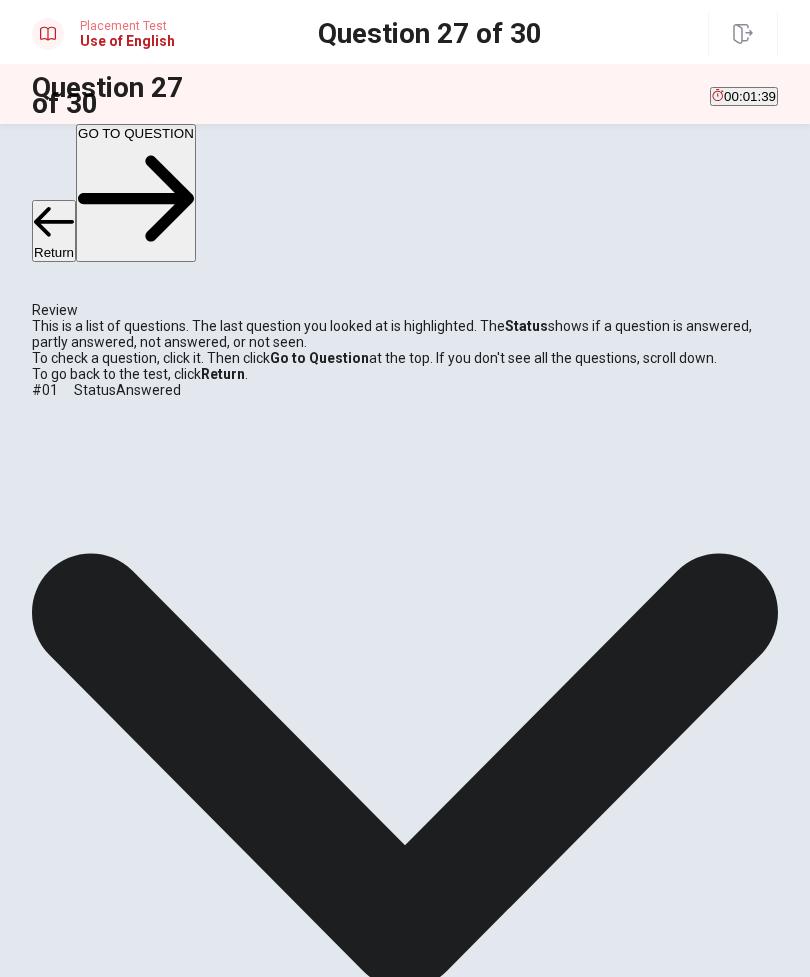 scroll, scrollTop: 308, scrollLeft: 0, axis: vertical 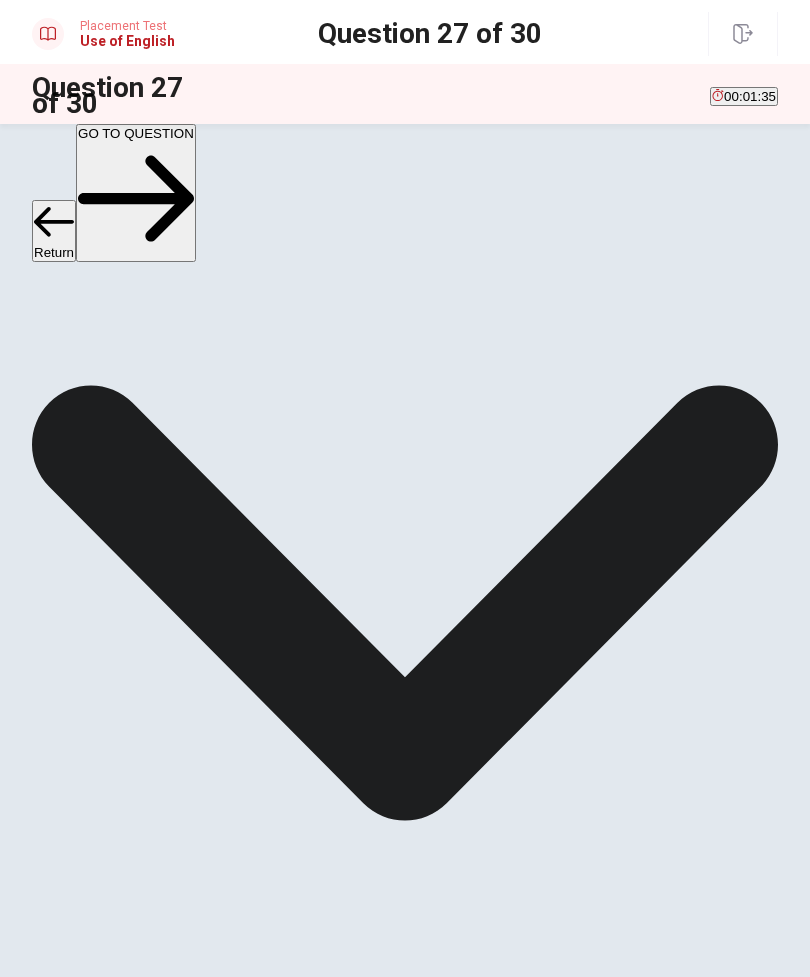 click on "She ____ a lot of money on clothes." at bounding box center (405, 24964) 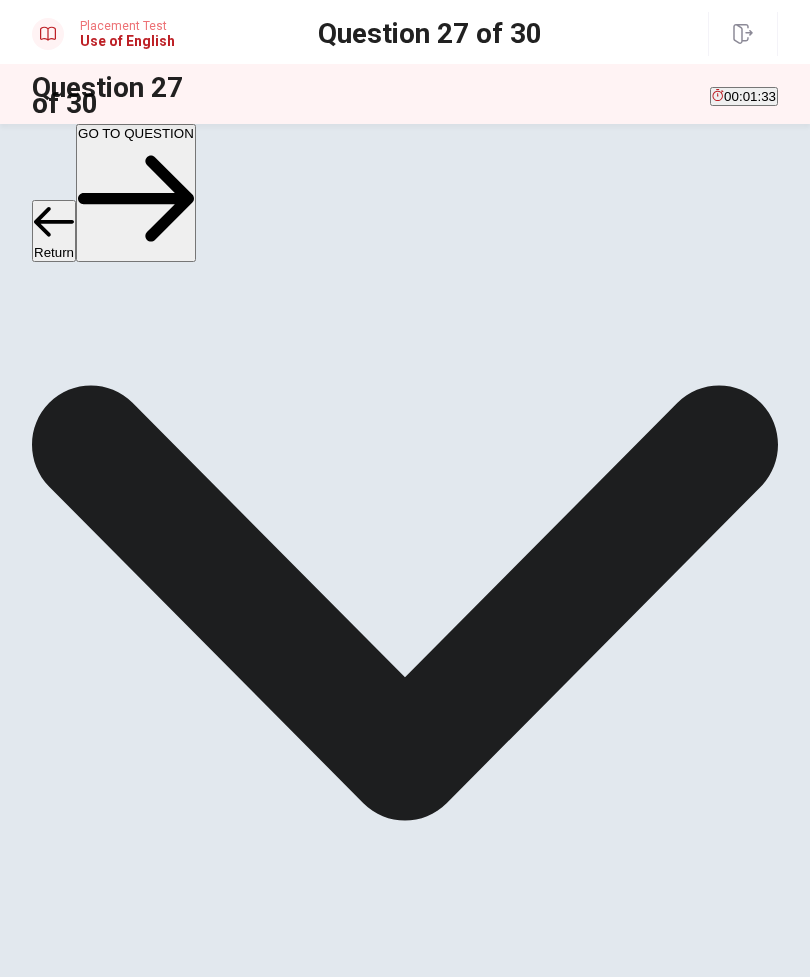 click on "GO TO QUESTION" at bounding box center [136, 193] 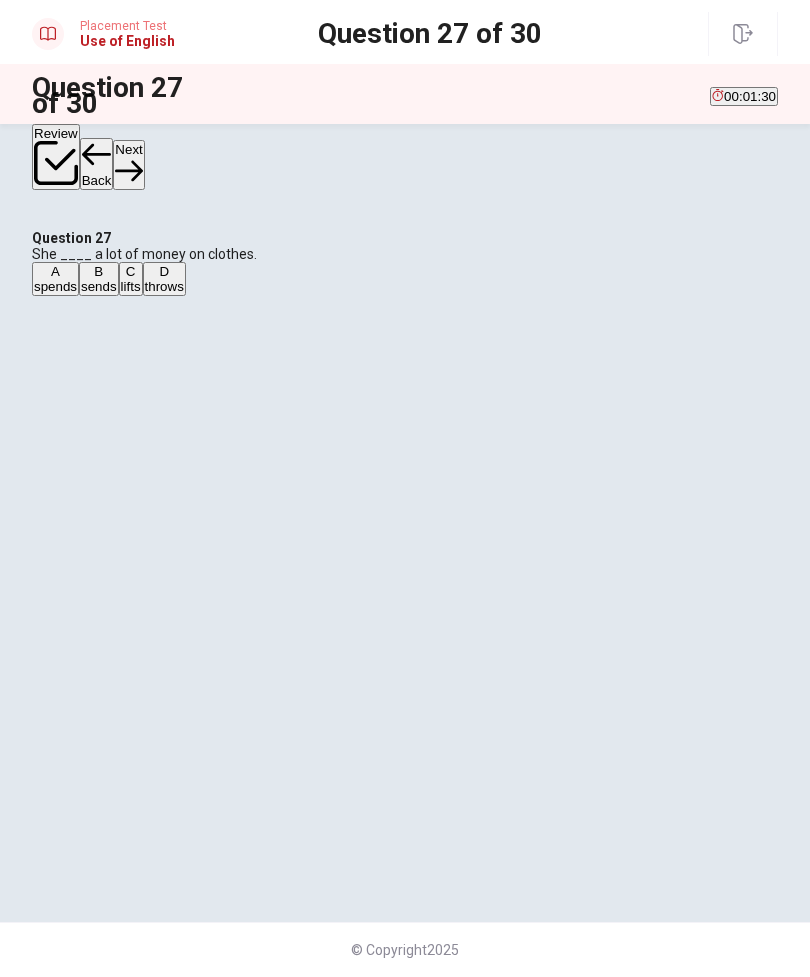 click on "Next" at bounding box center [128, 164] 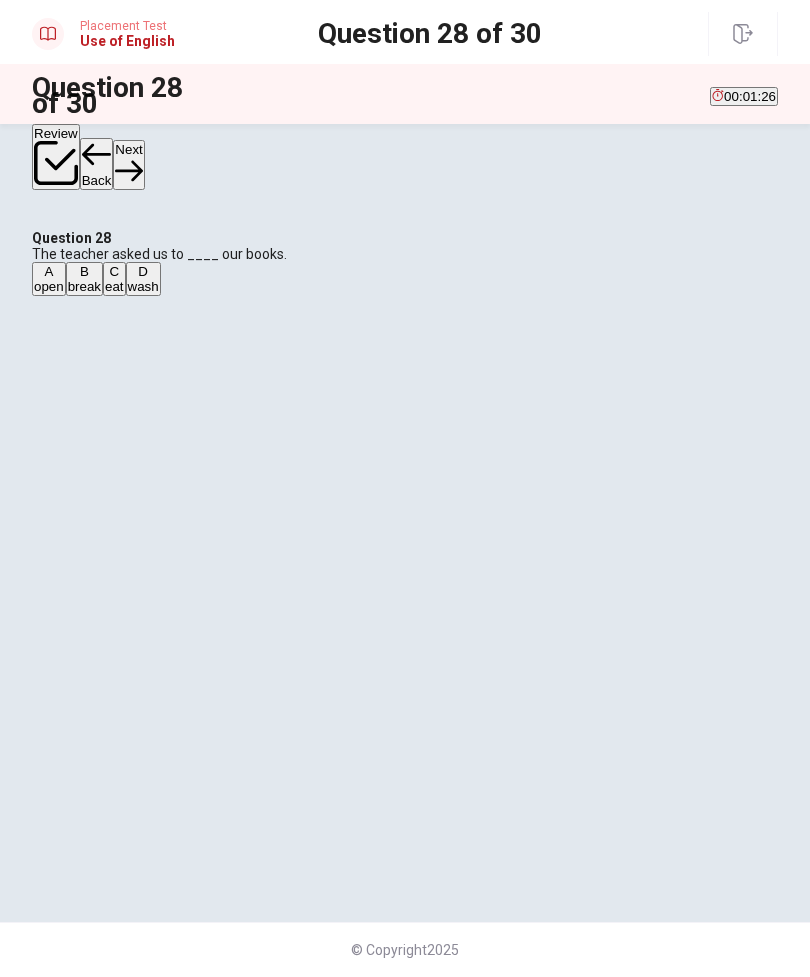 click on "open" at bounding box center (49, 286) 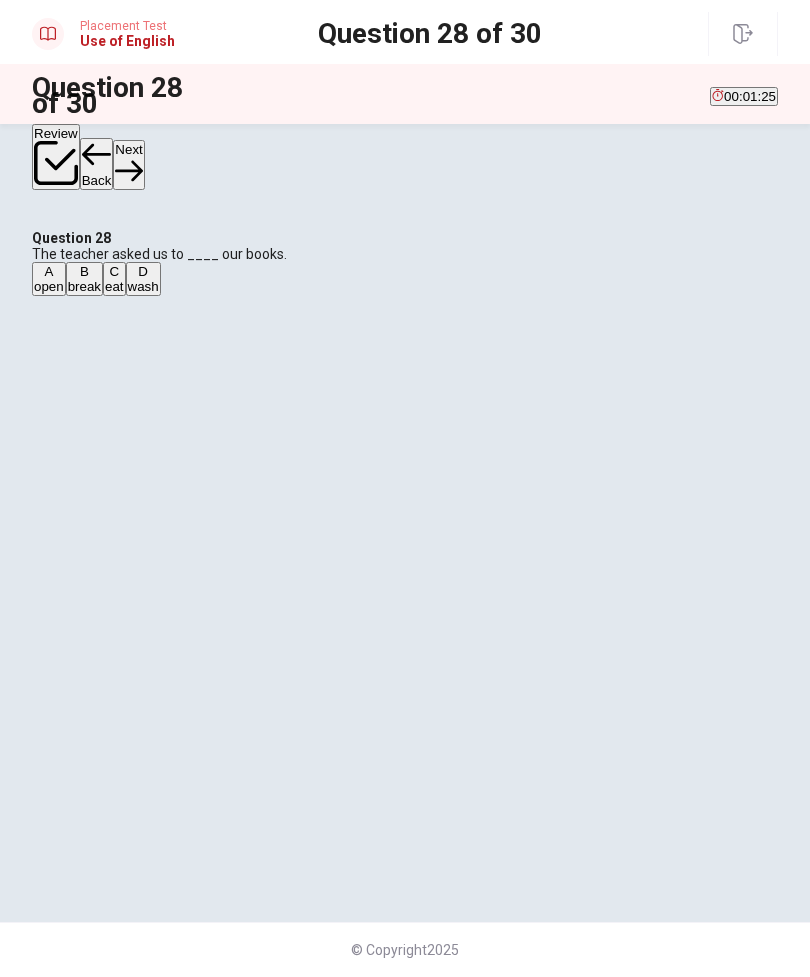 click on "Next" at bounding box center [128, 164] 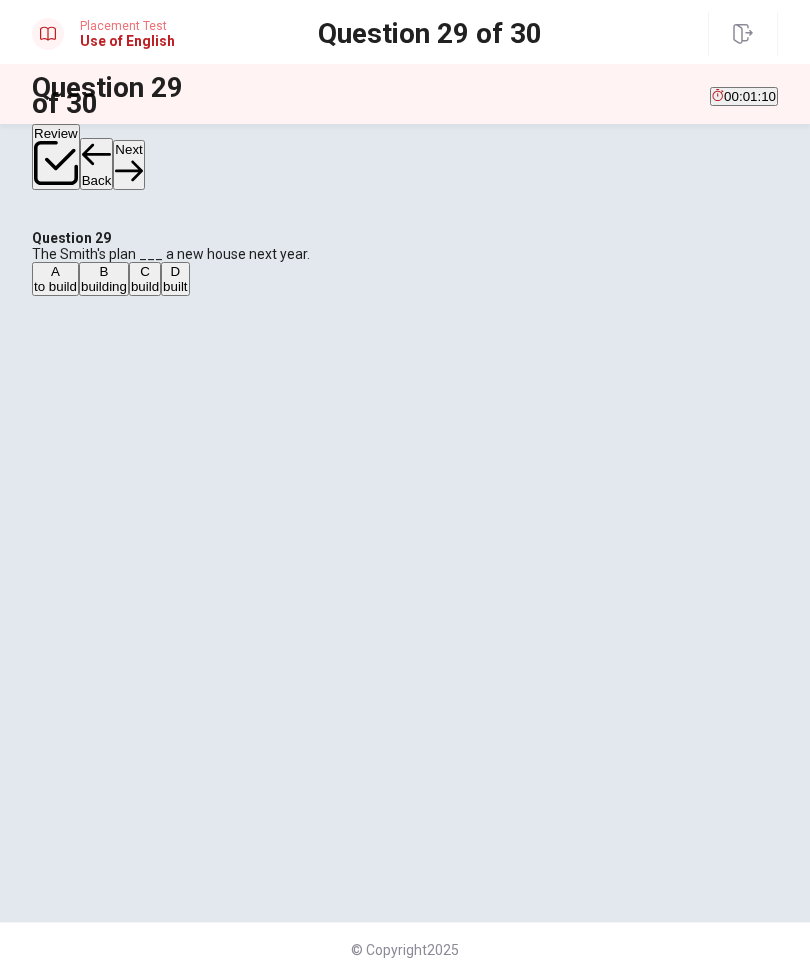 click on "to build" at bounding box center [55, 286] 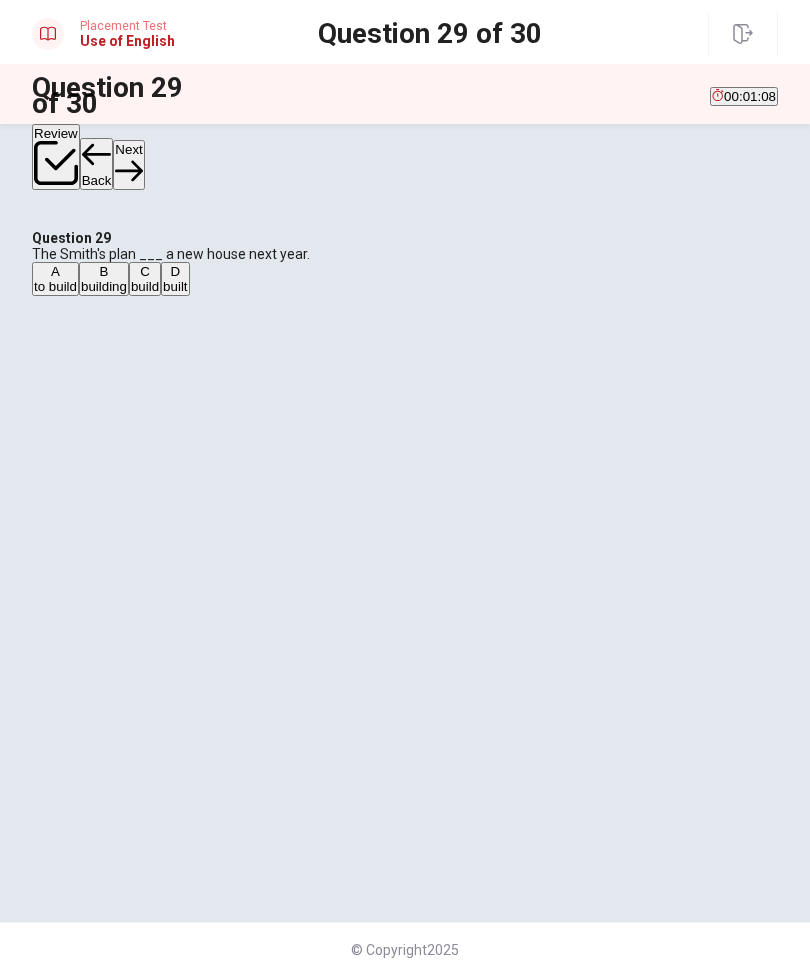 click on "Next" at bounding box center (128, 164) 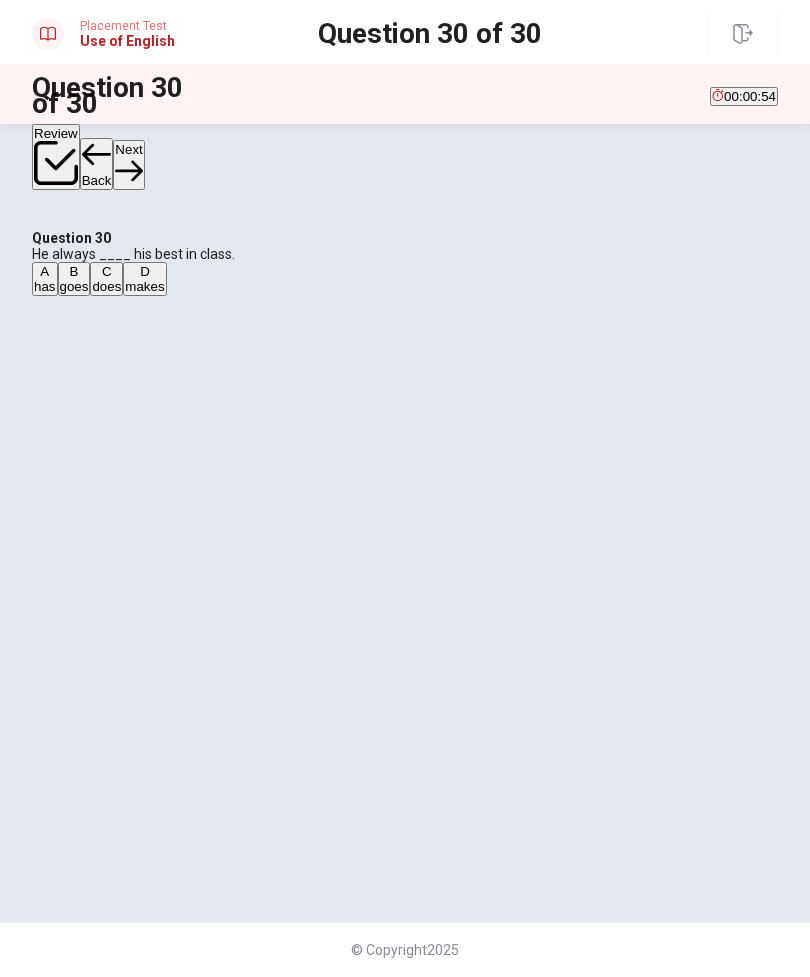 click on "makes" at bounding box center [144, 286] 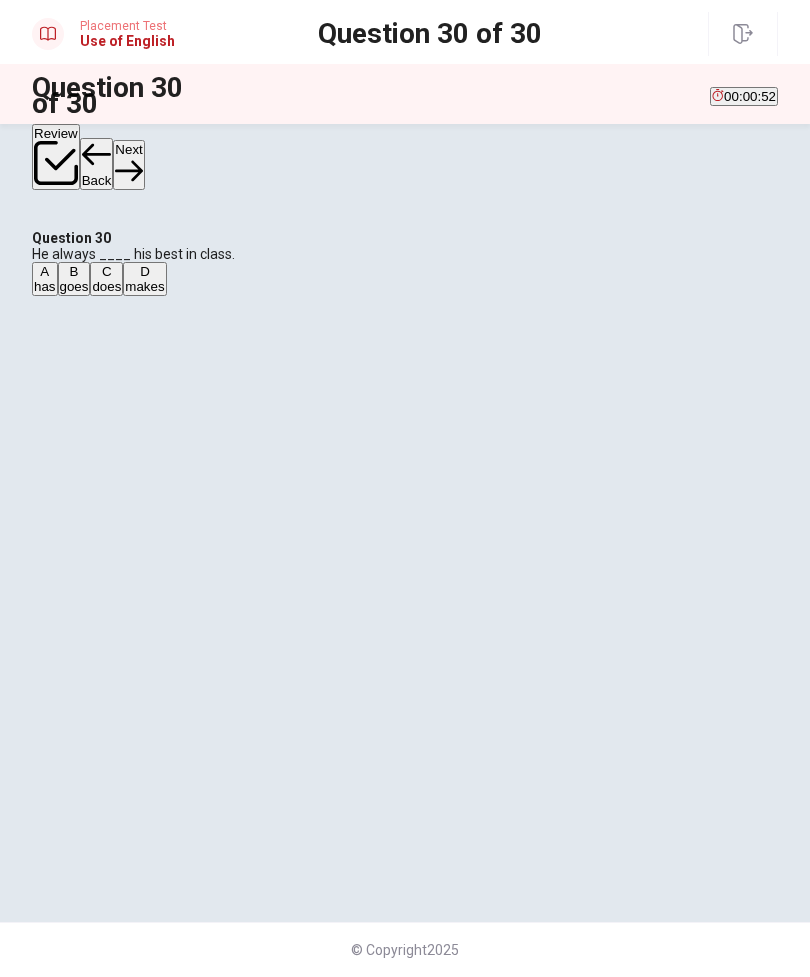 click on "Next" at bounding box center (128, 164) 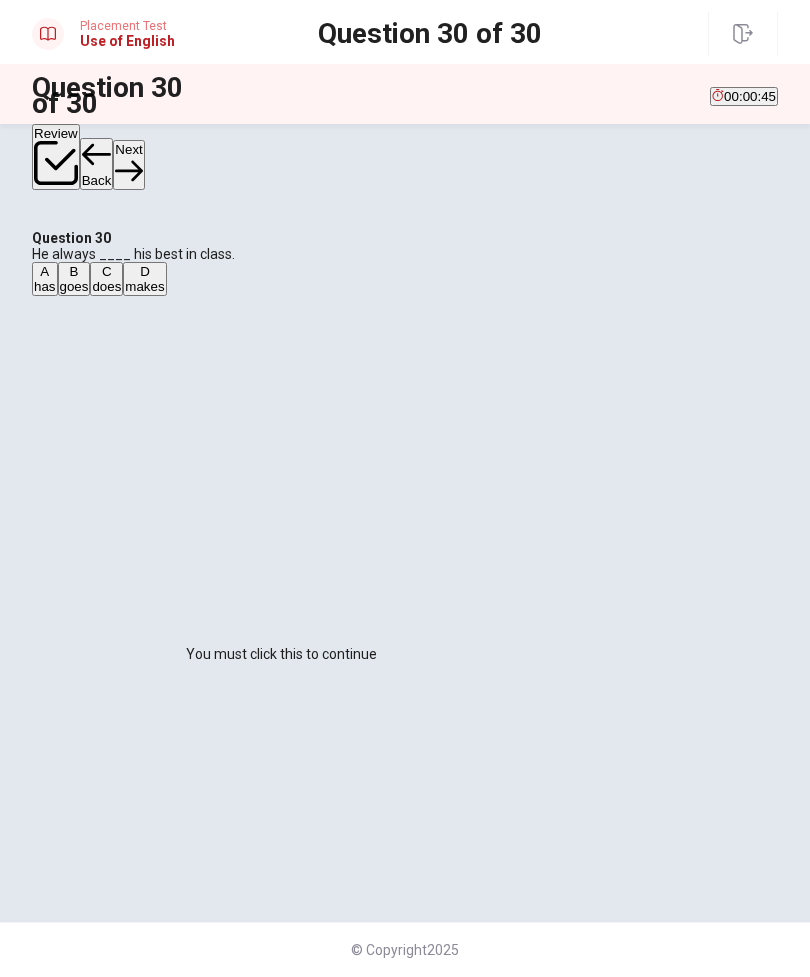 click at bounding box center [6, 1915] 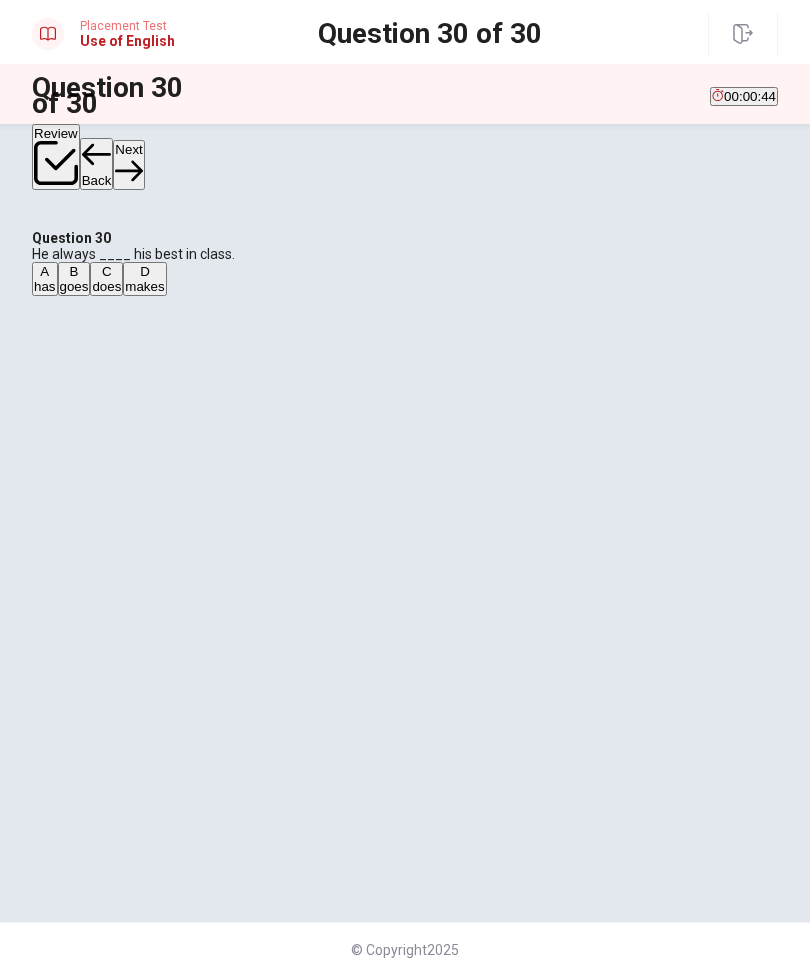 click on "Continue" at bounding box center (76, 1950) 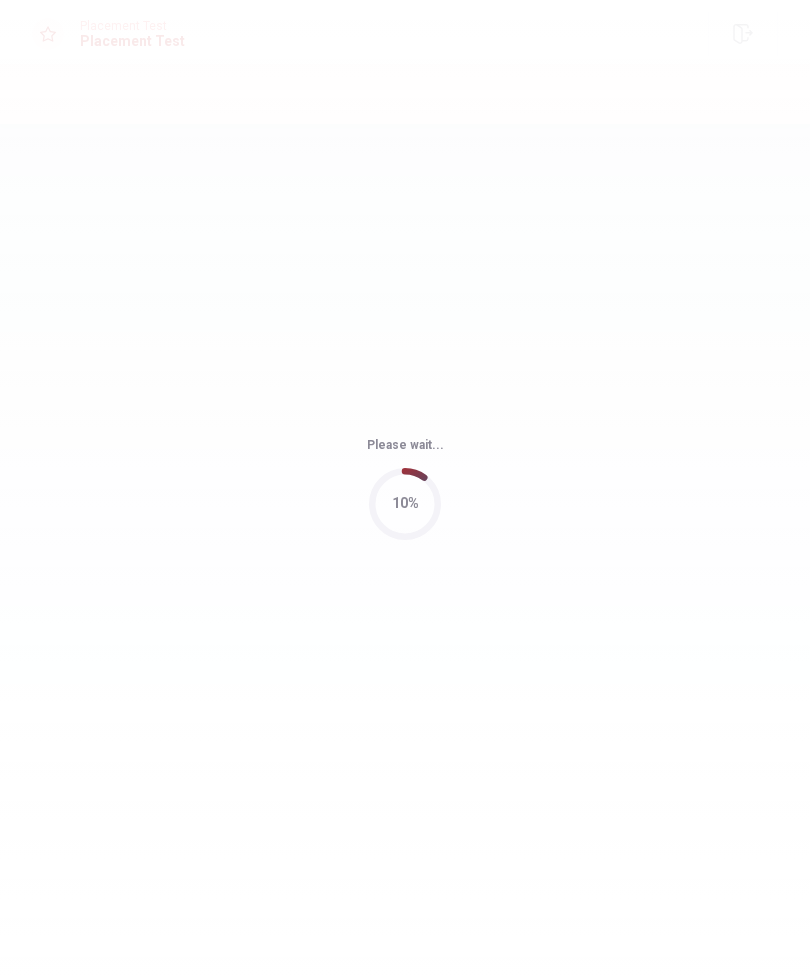 scroll, scrollTop: 0, scrollLeft: 0, axis: both 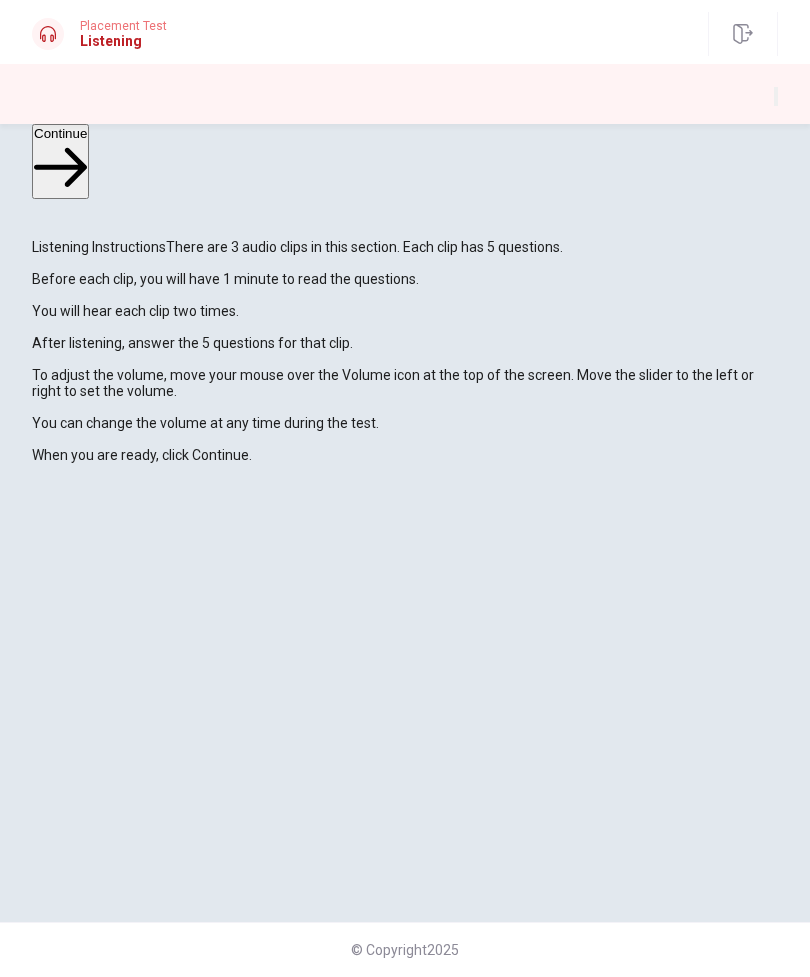 click at bounding box center [776, 96] 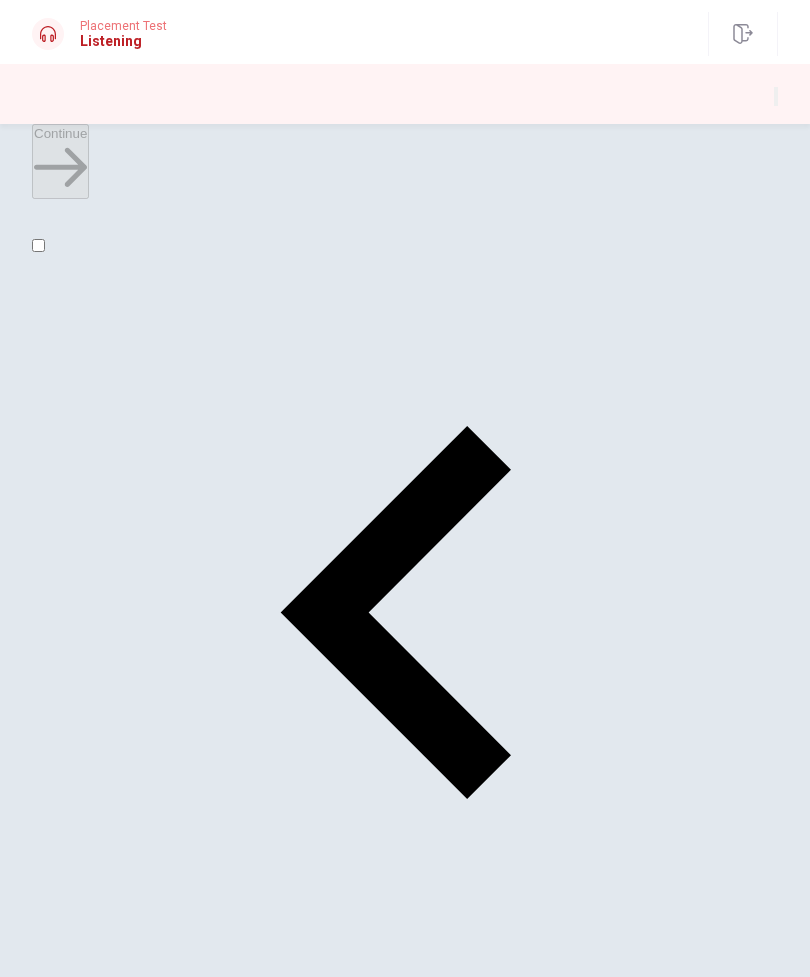 click at bounding box center (38, 245) 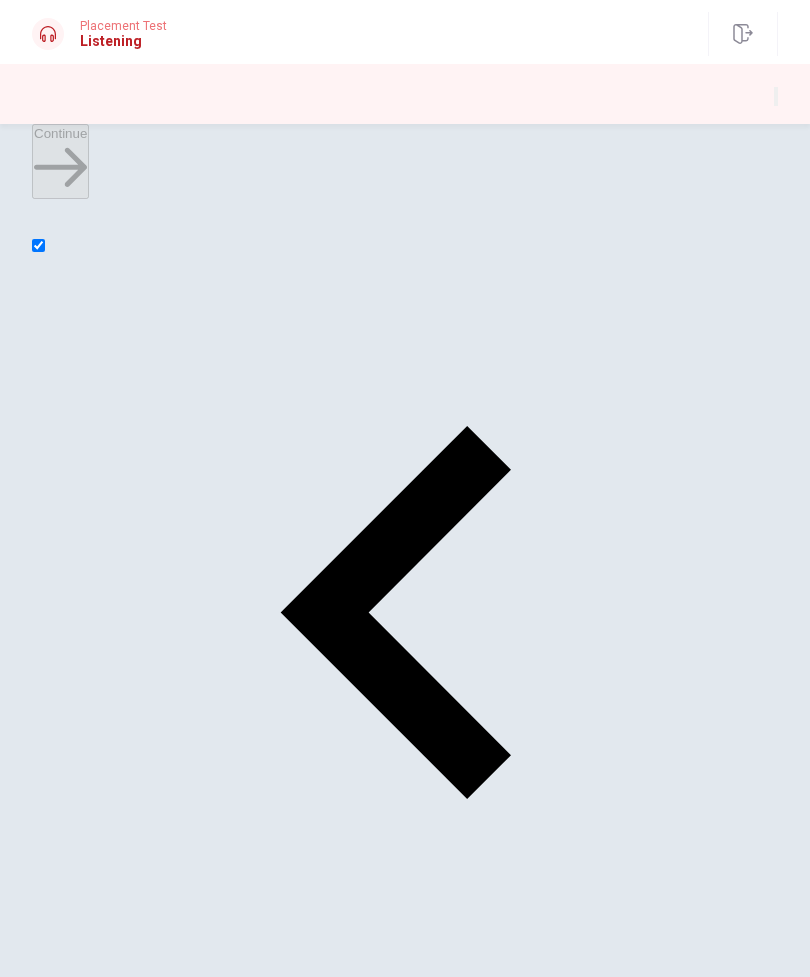 checkbox on "true" 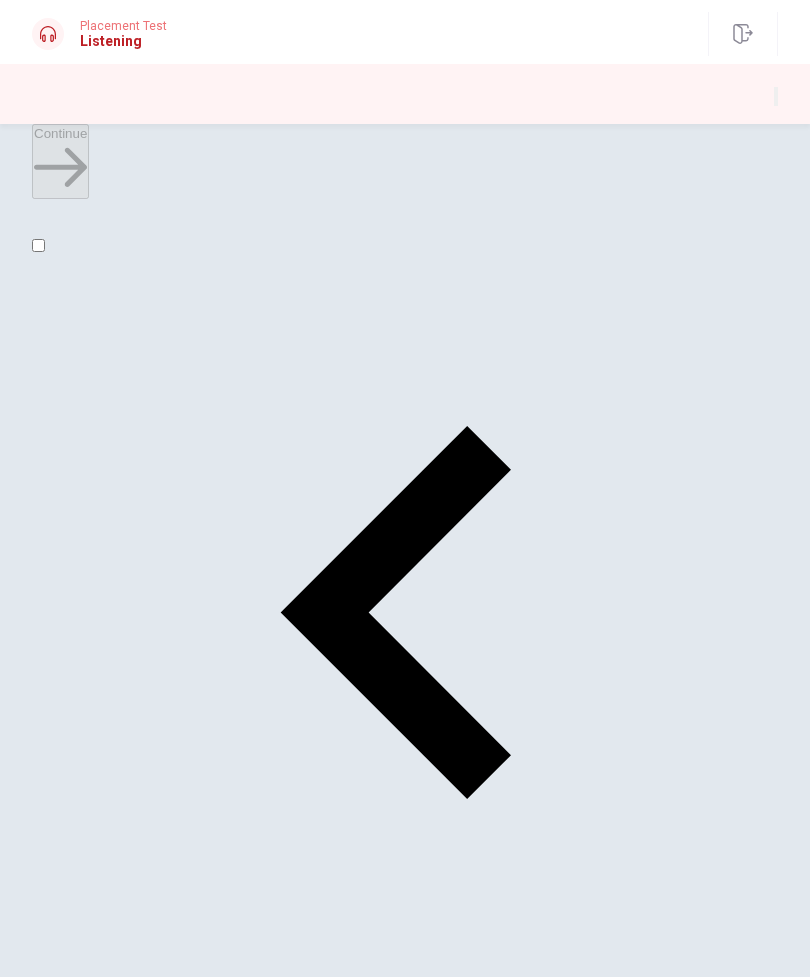 checkbox on "false" 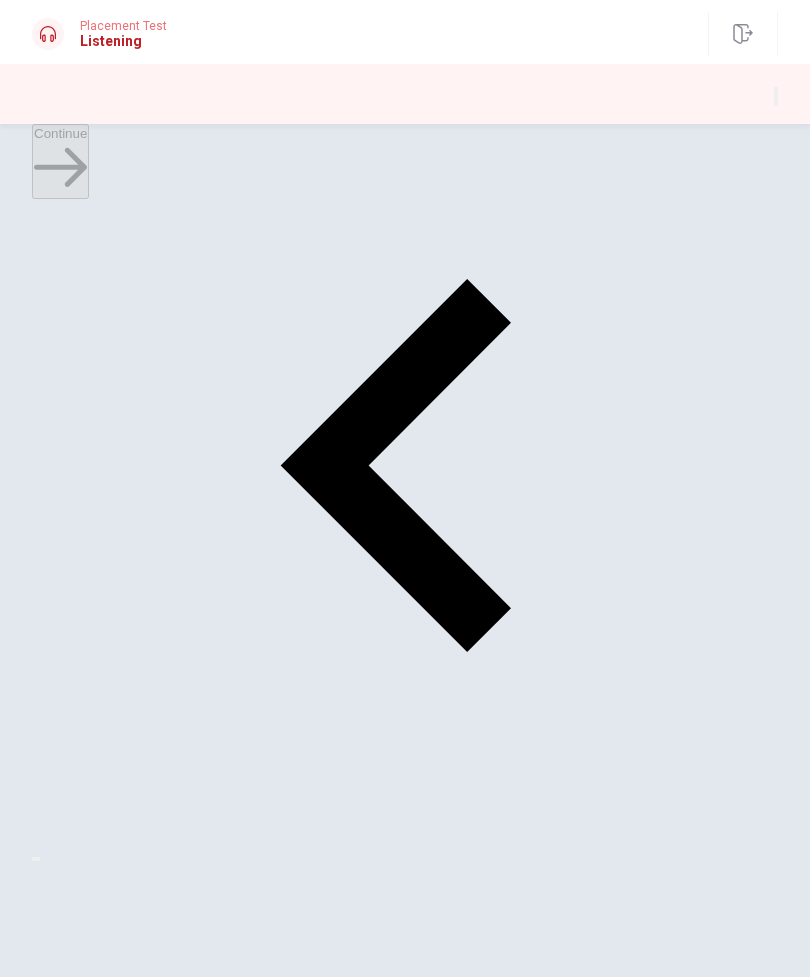 scroll, scrollTop: 146, scrollLeft: 0, axis: vertical 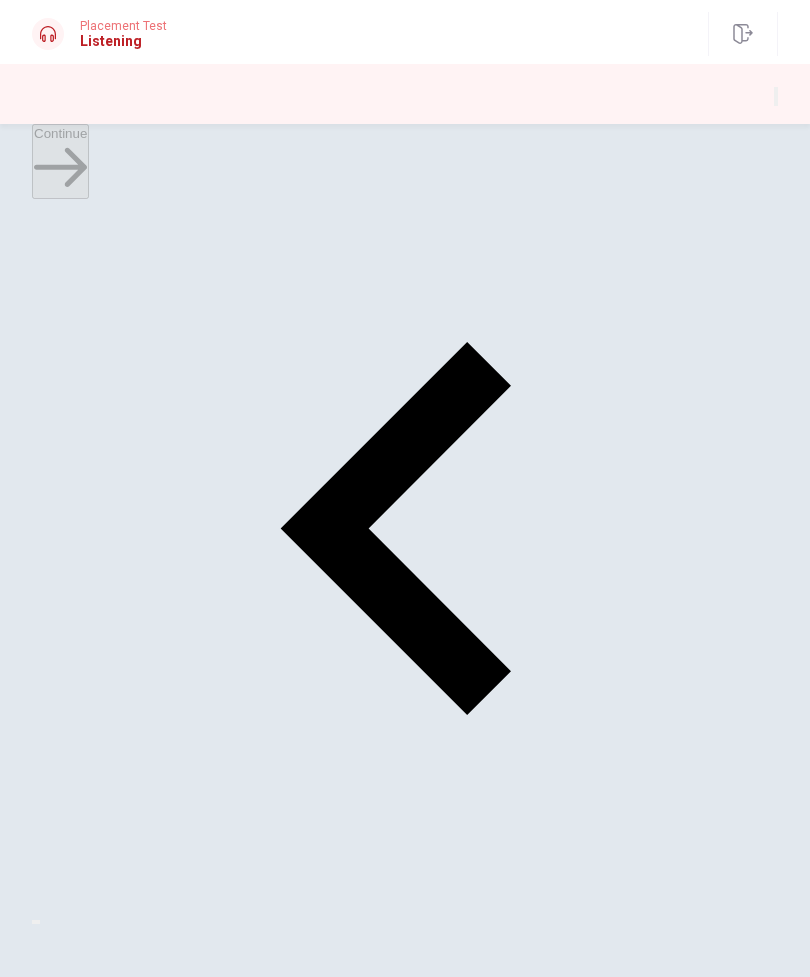 type on "27" 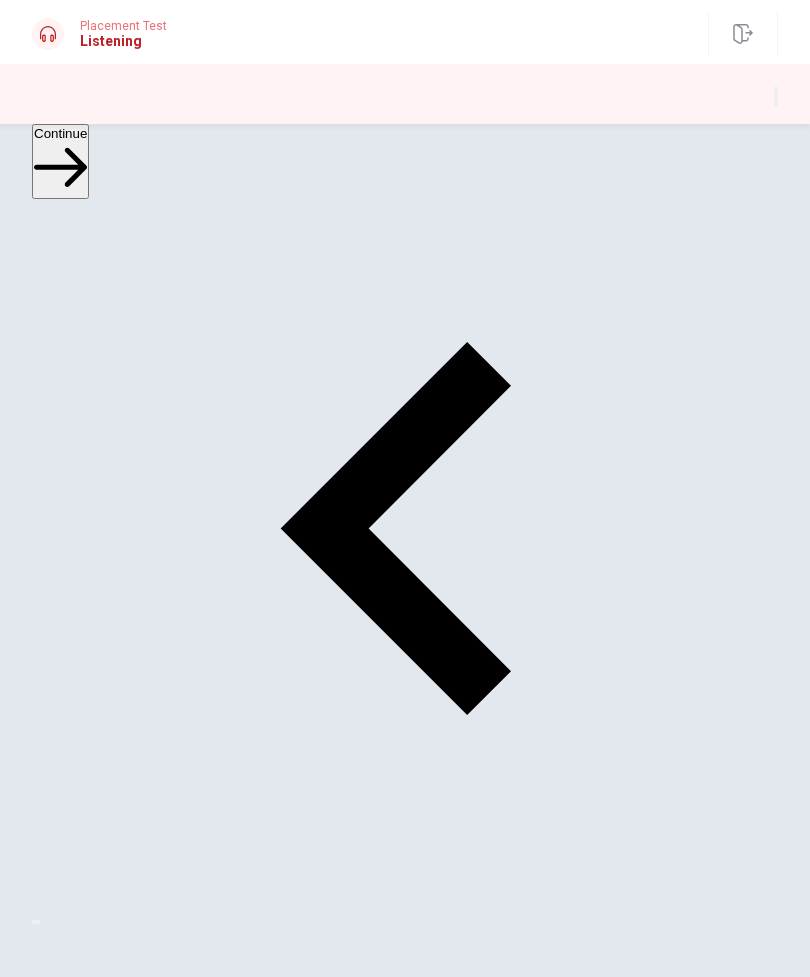 type on "55" 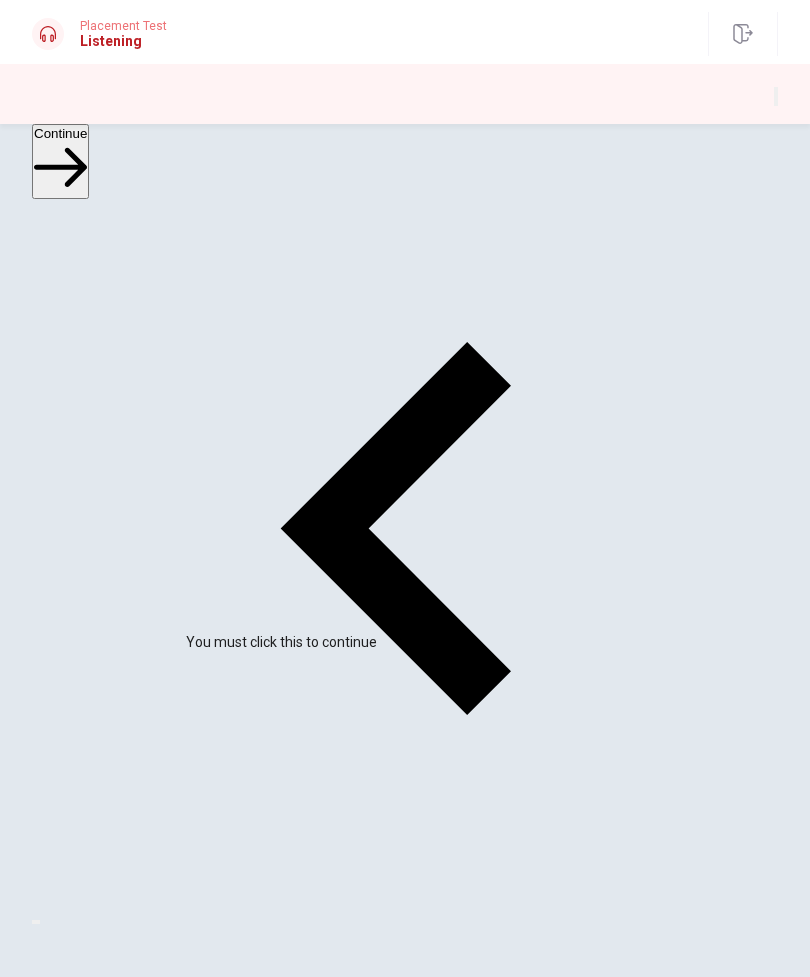 click at bounding box center (6, 1915) 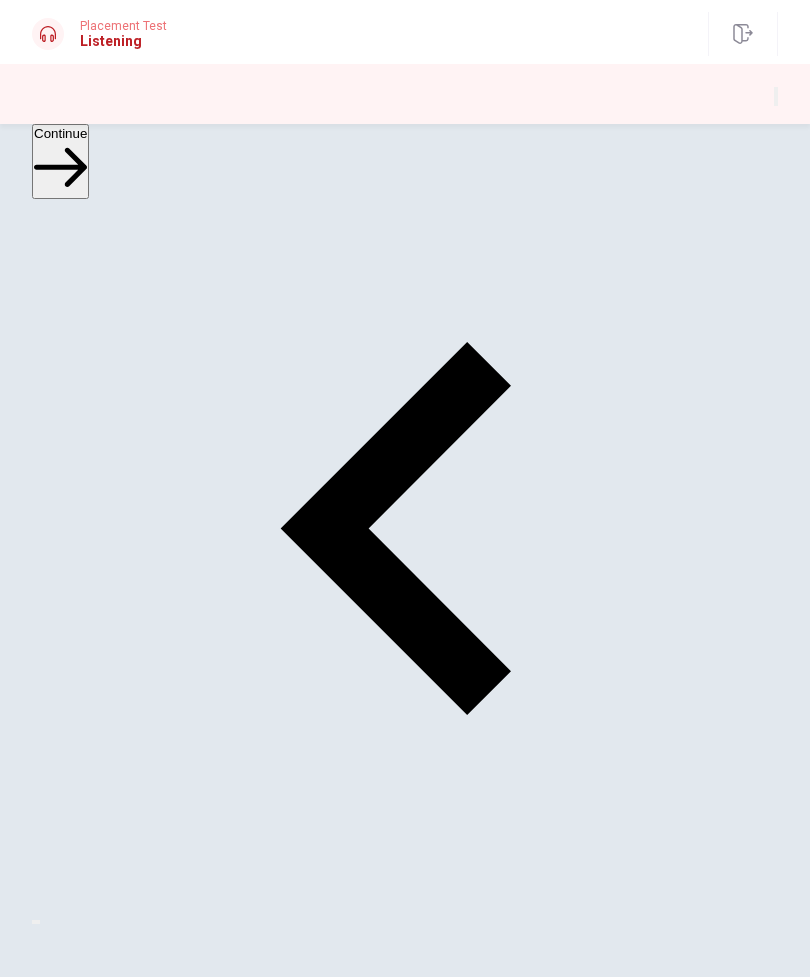 click on "Continue" at bounding box center (76, 1950) 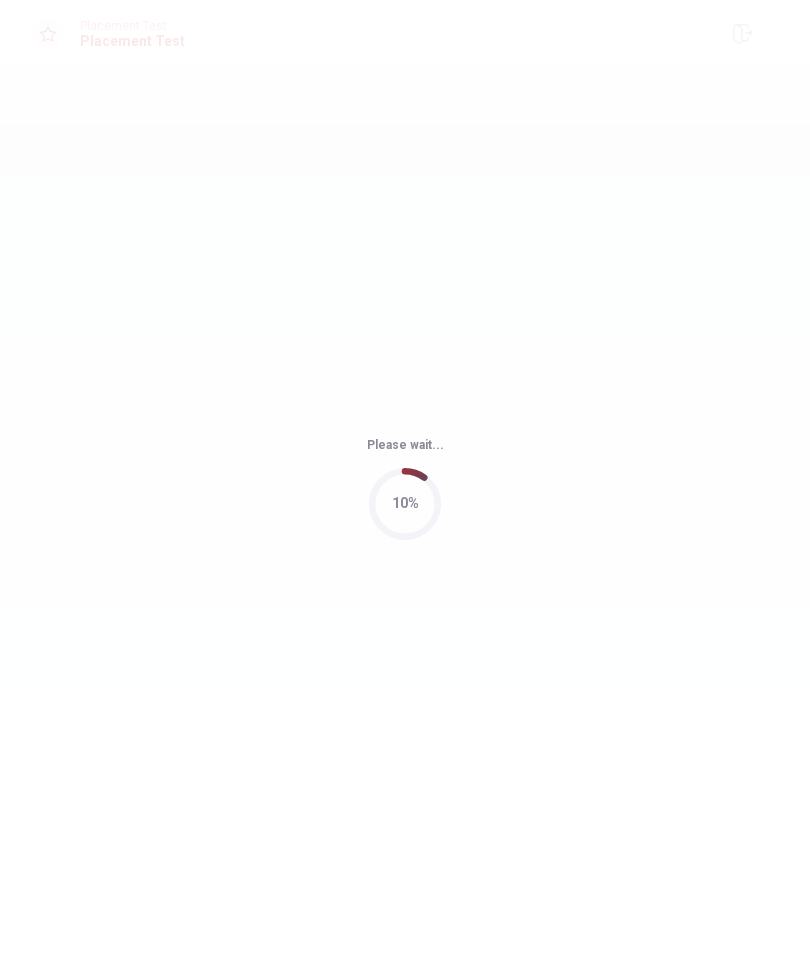 scroll, scrollTop: 0, scrollLeft: 0, axis: both 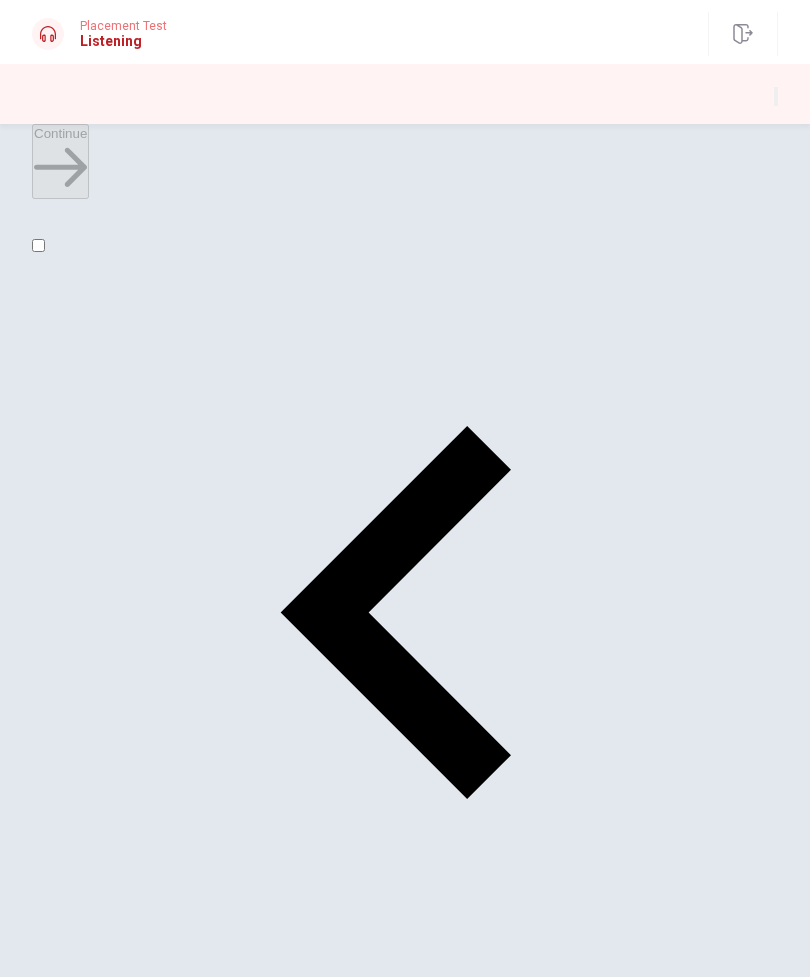 click at bounding box center (38, 245) 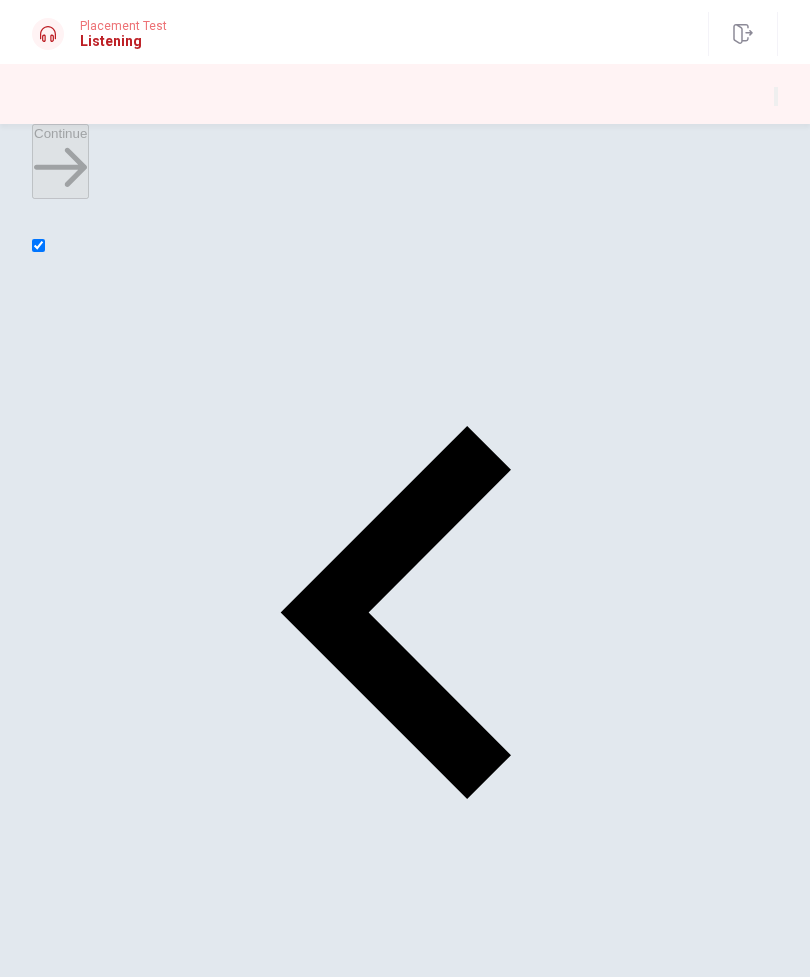 click at bounding box center (38, 245) 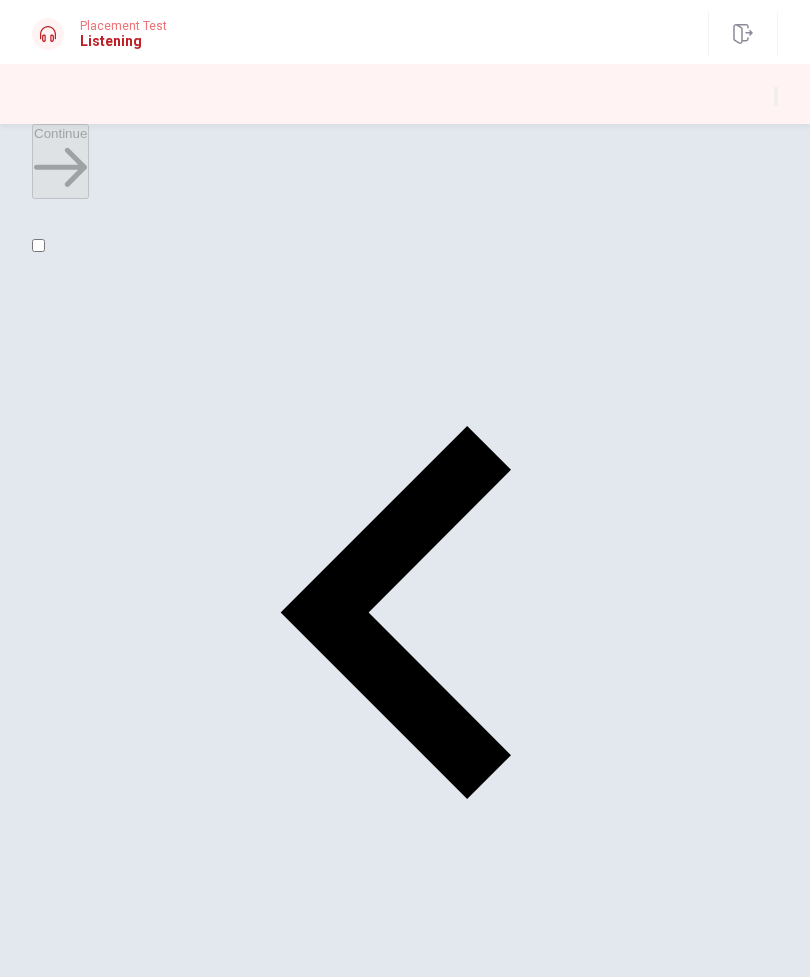 checkbox on "false" 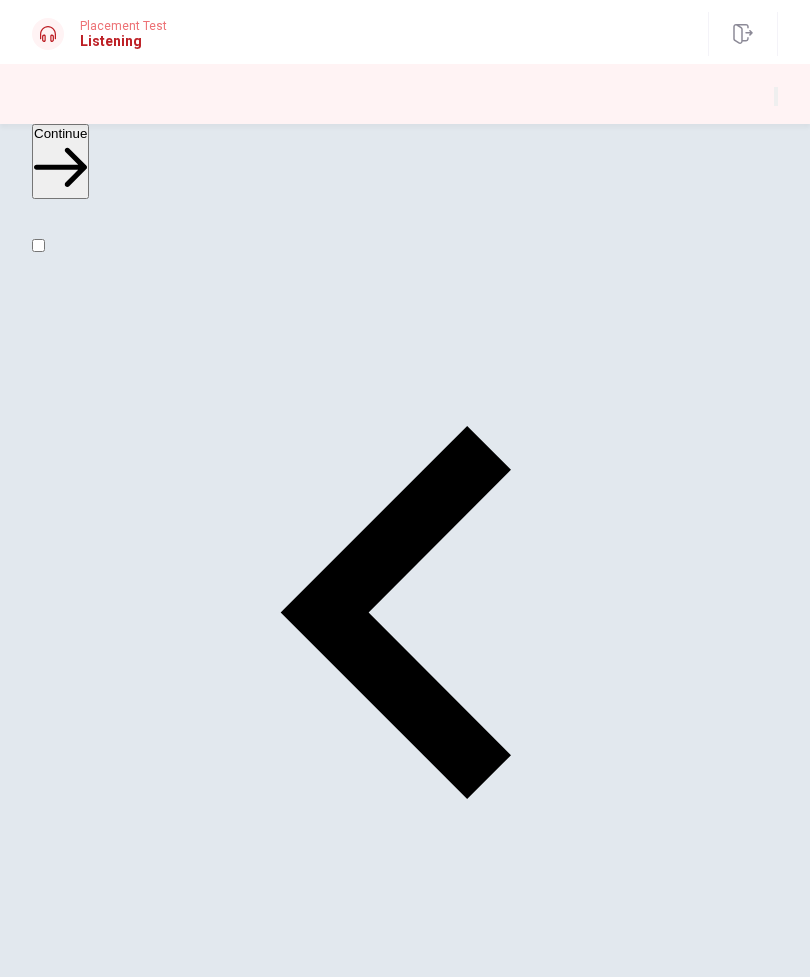 scroll, scrollTop: 1620, scrollLeft: 0, axis: vertical 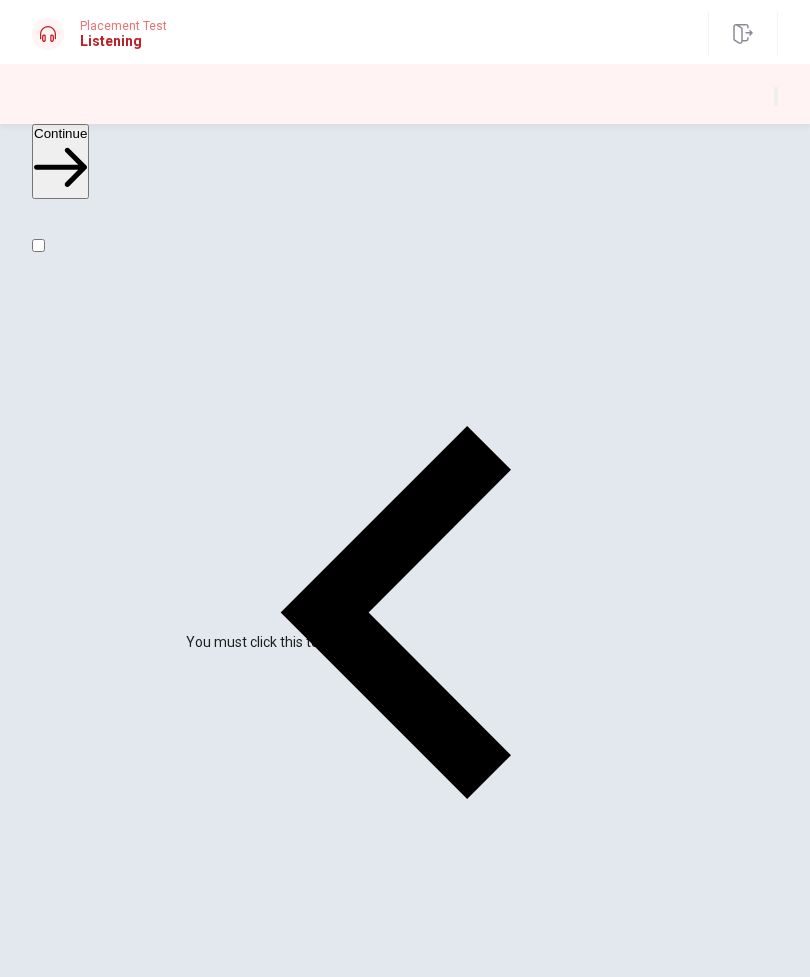 click at bounding box center (6, 1915) 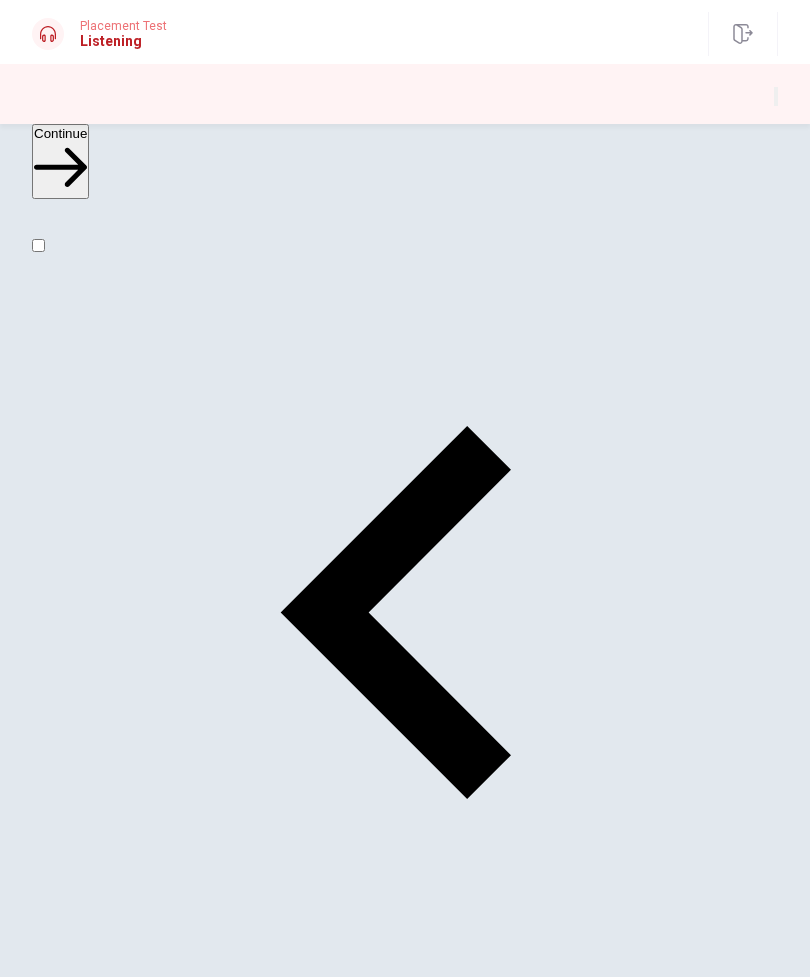 click on "Continue" at bounding box center (76, 1950) 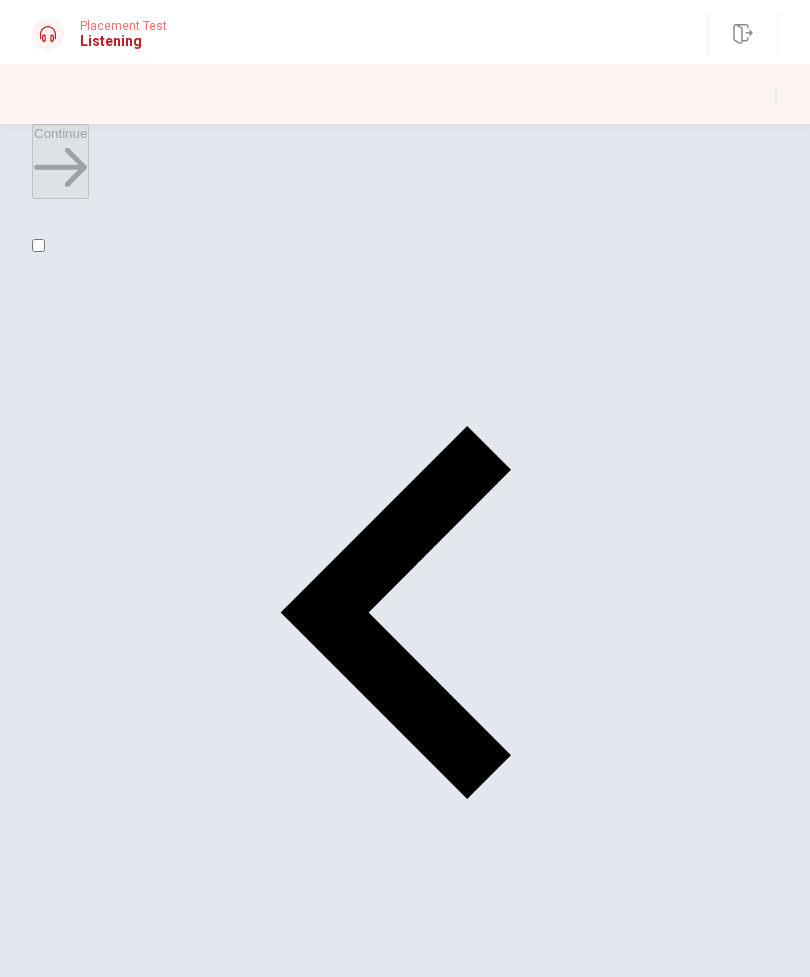 scroll, scrollTop: 1620, scrollLeft: 0, axis: vertical 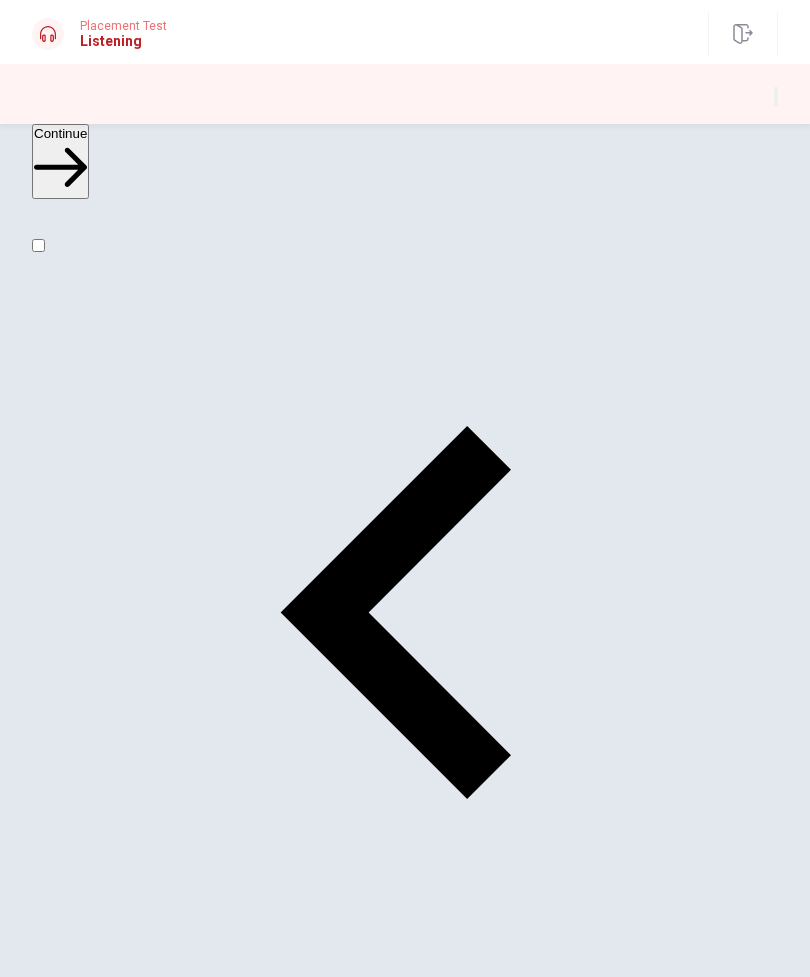 click on "Continue" at bounding box center (60, 161) 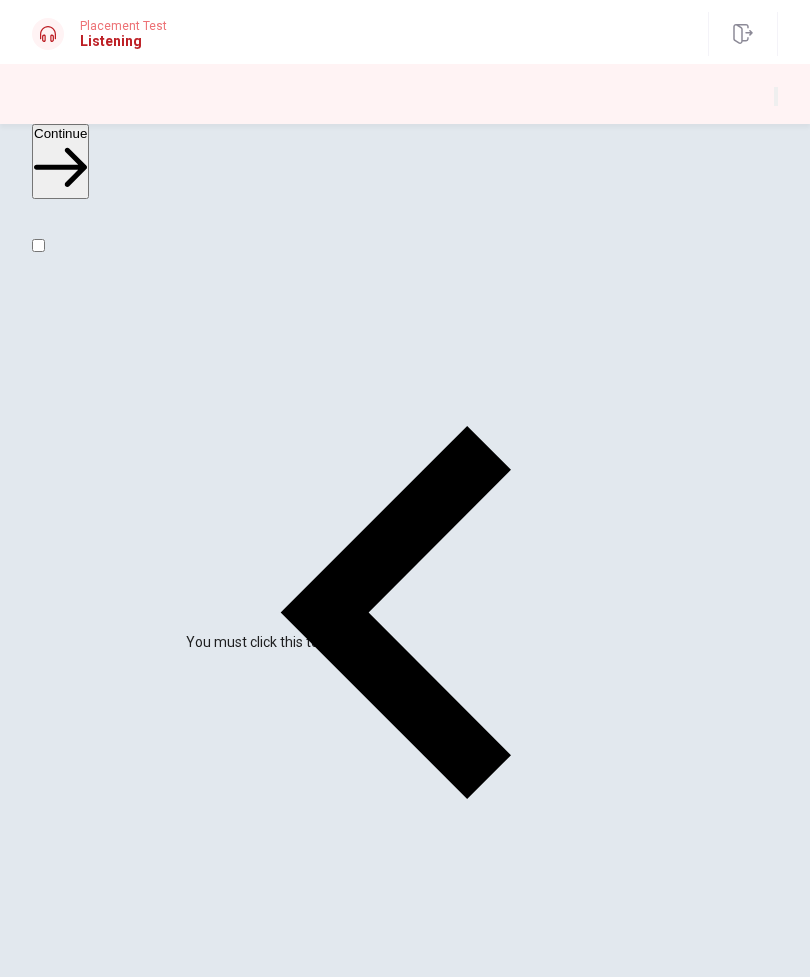click at bounding box center (6, 1915) 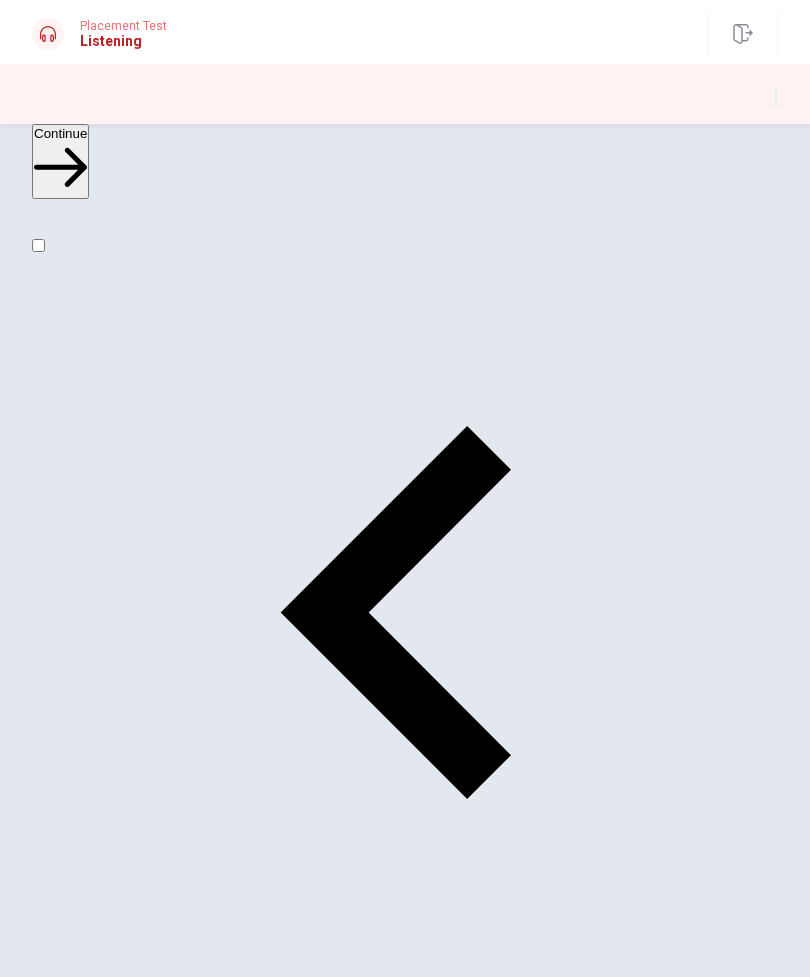 click on "Continue" at bounding box center (76, 1950) 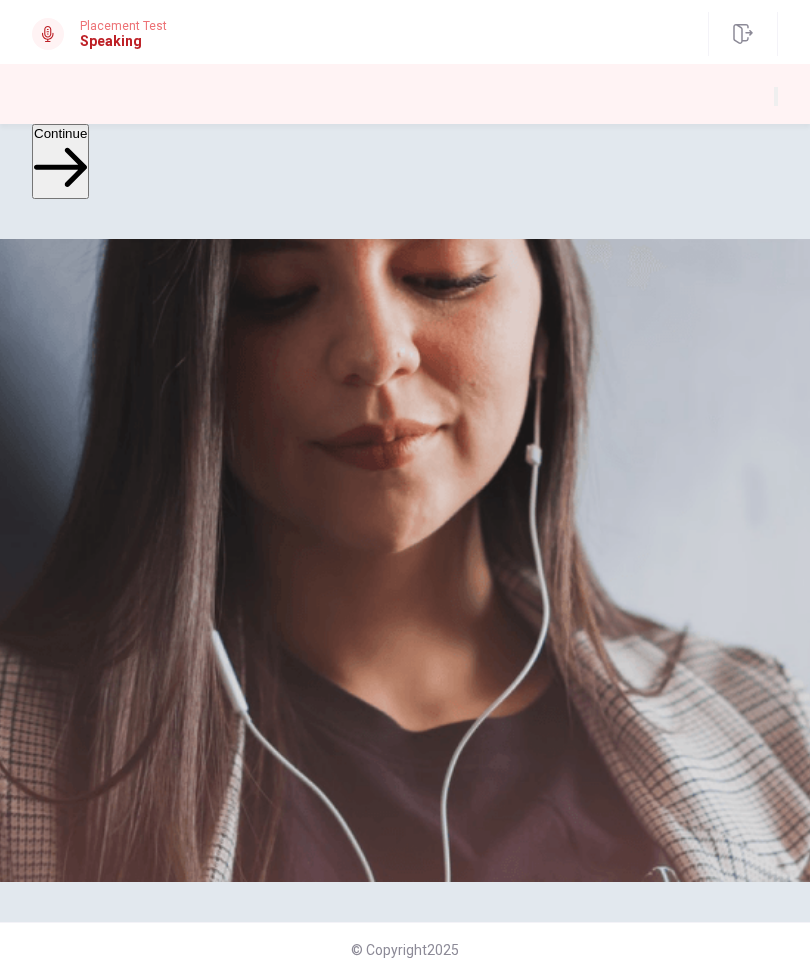 scroll, scrollTop: 148, scrollLeft: 0, axis: vertical 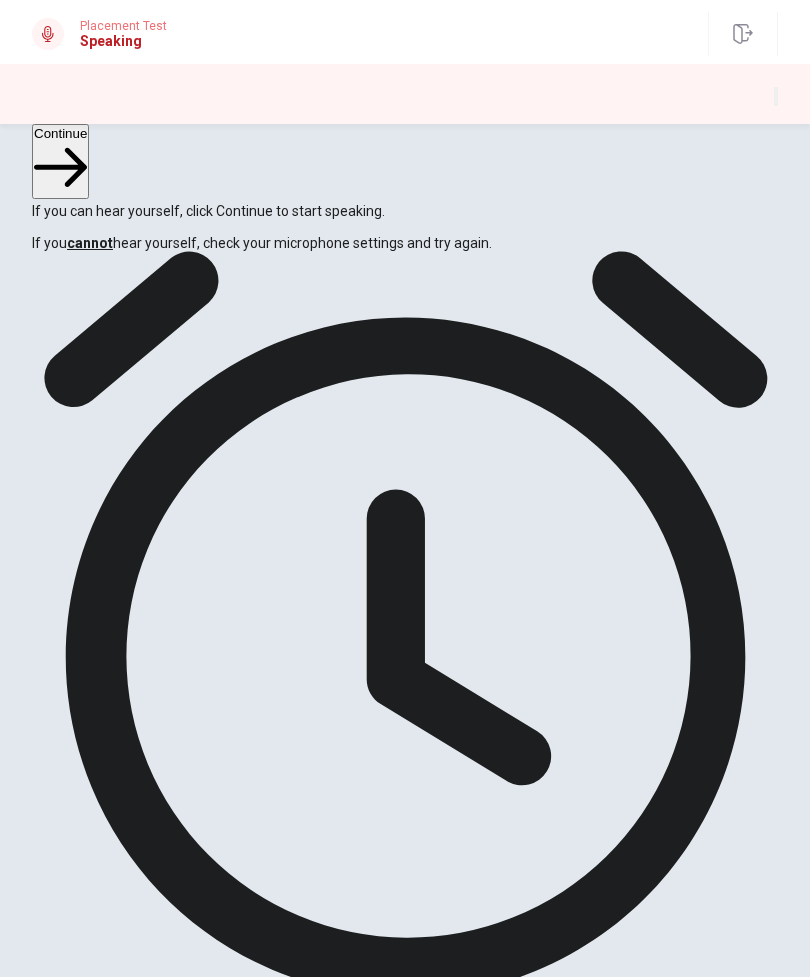 click 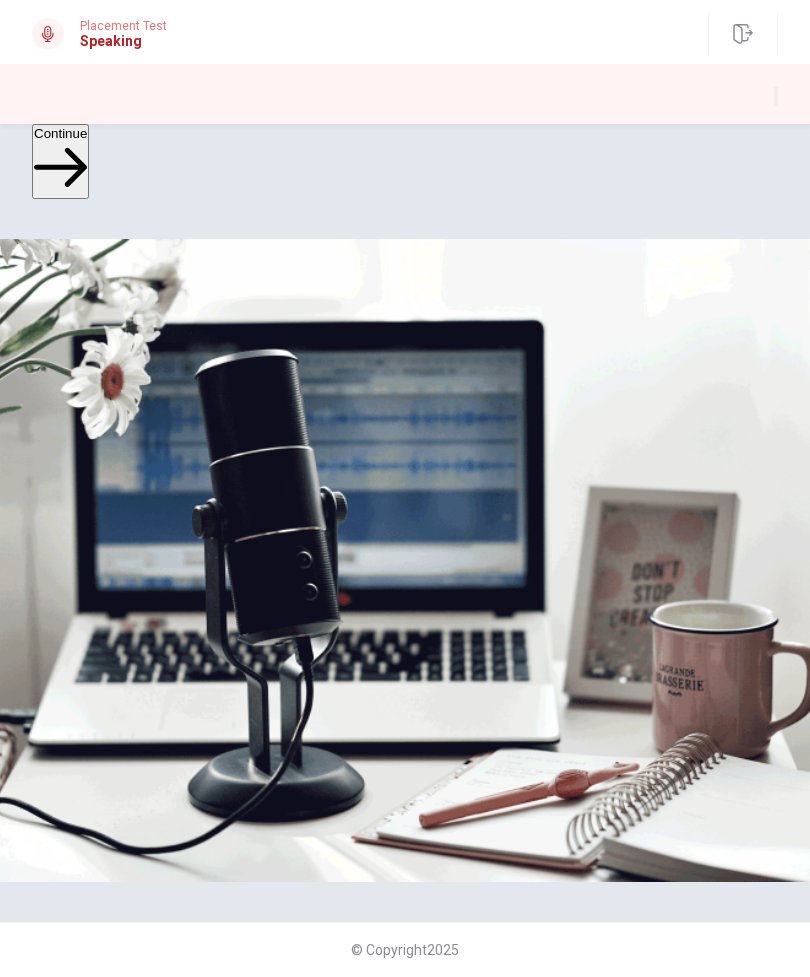 scroll, scrollTop: 118, scrollLeft: 0, axis: vertical 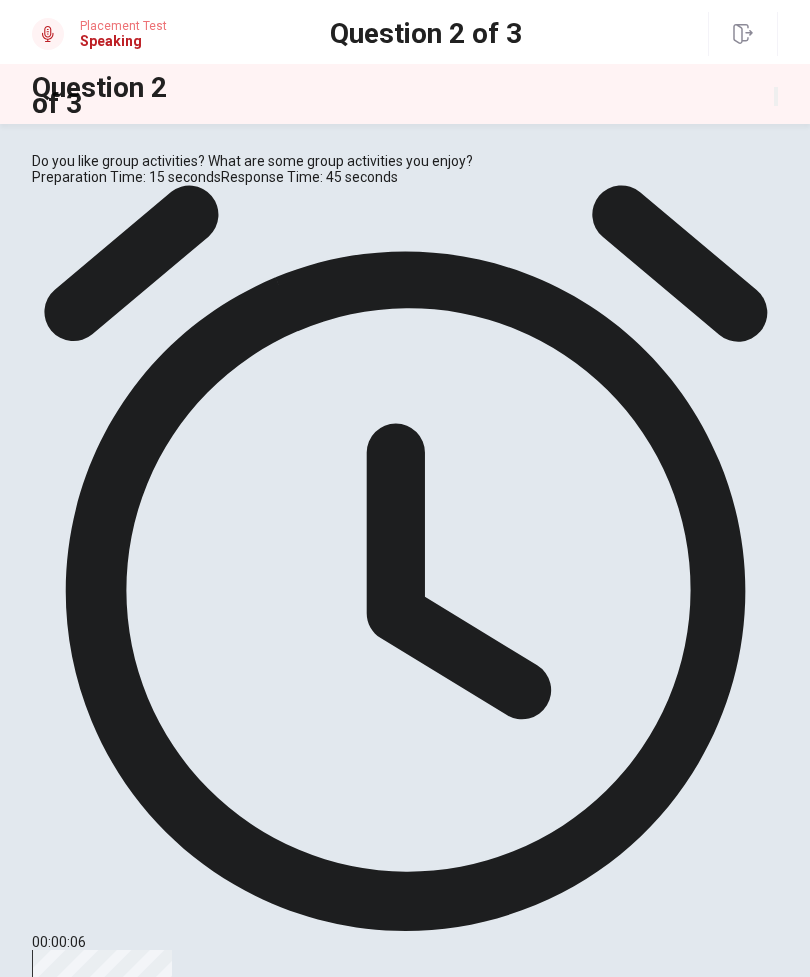 click on "00:00:06 Response Time" at bounding box center (405, 1022) 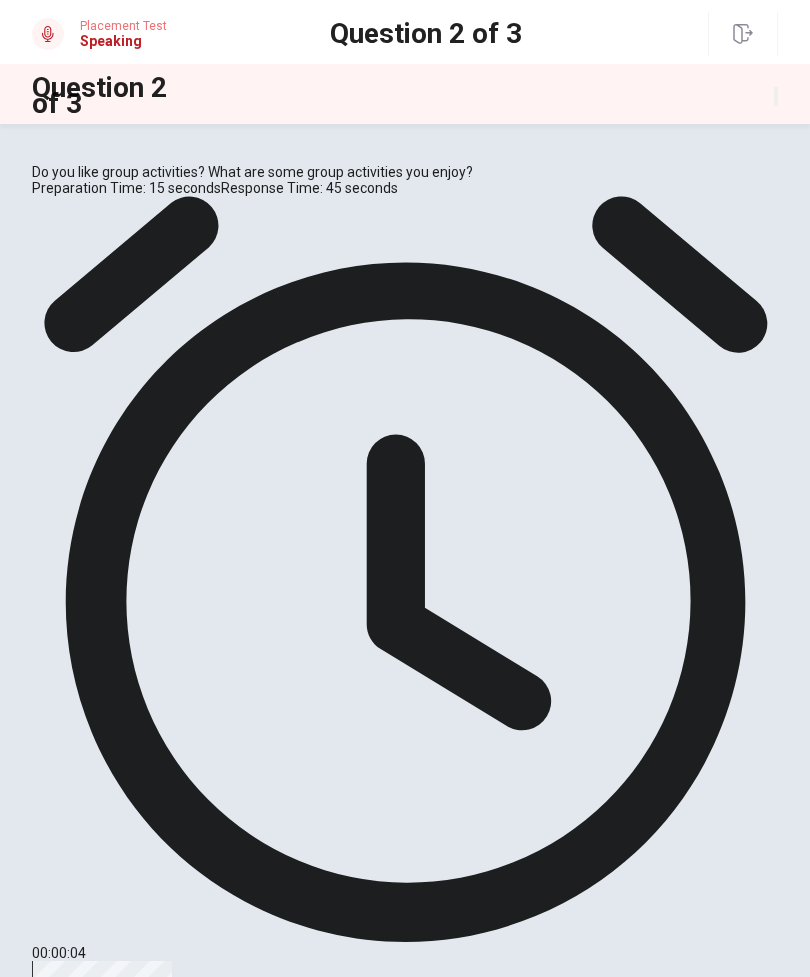 scroll, scrollTop: 0, scrollLeft: 0, axis: both 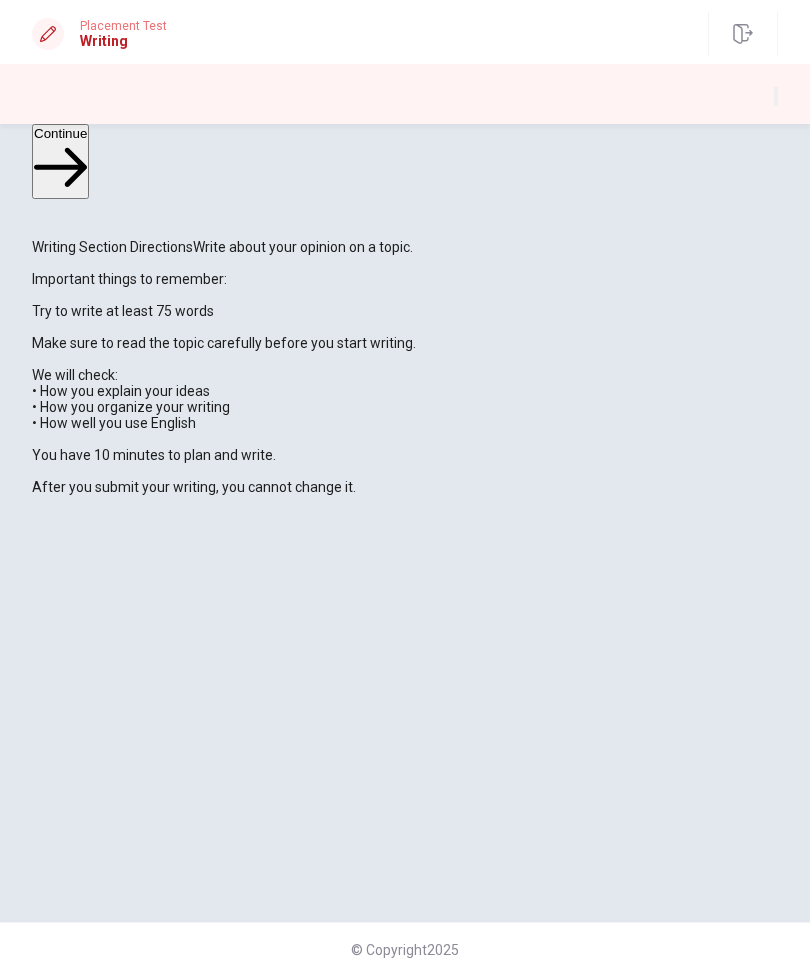 click on "Continue" at bounding box center [60, 161] 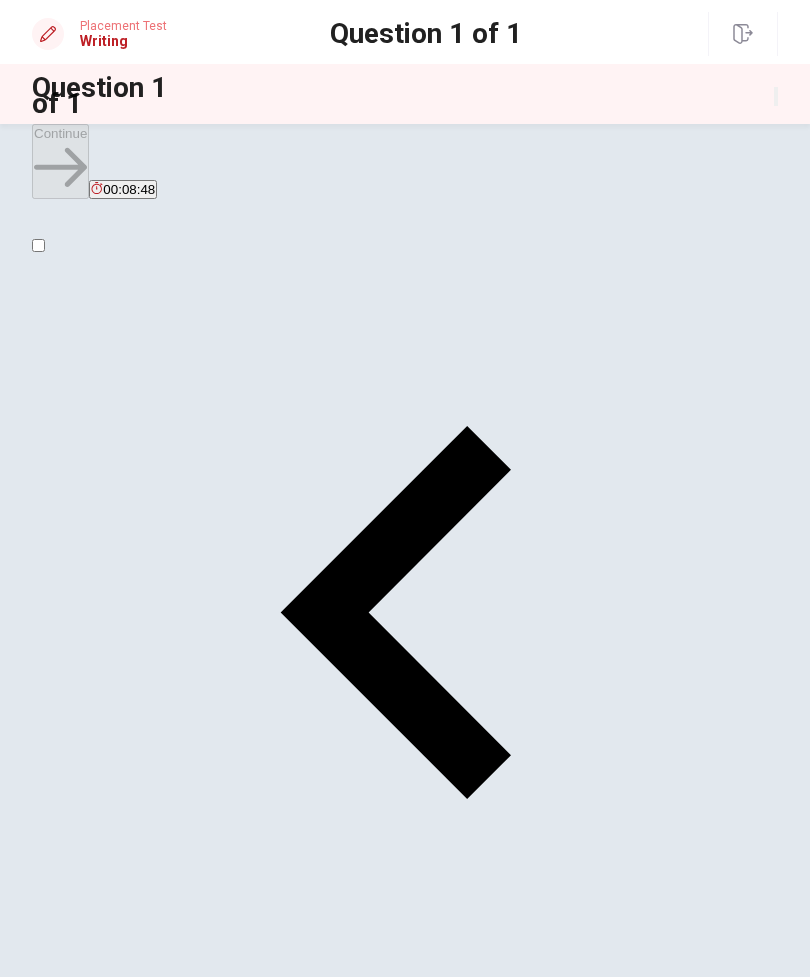 scroll, scrollTop: 0, scrollLeft: 0, axis: both 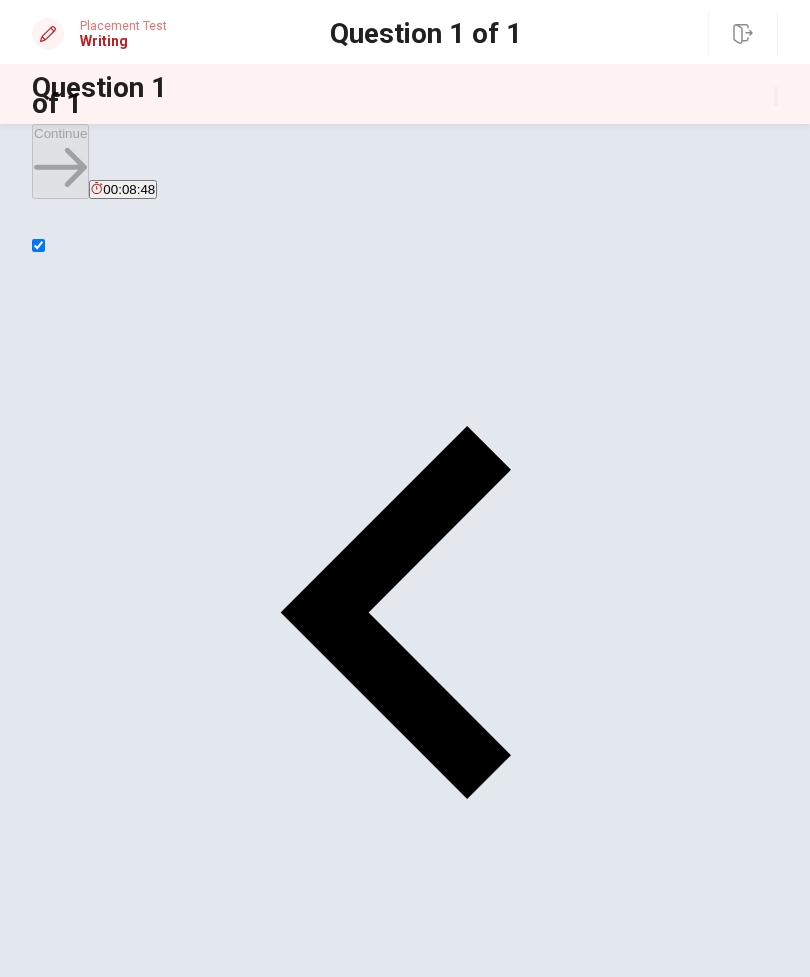 checkbox on "true" 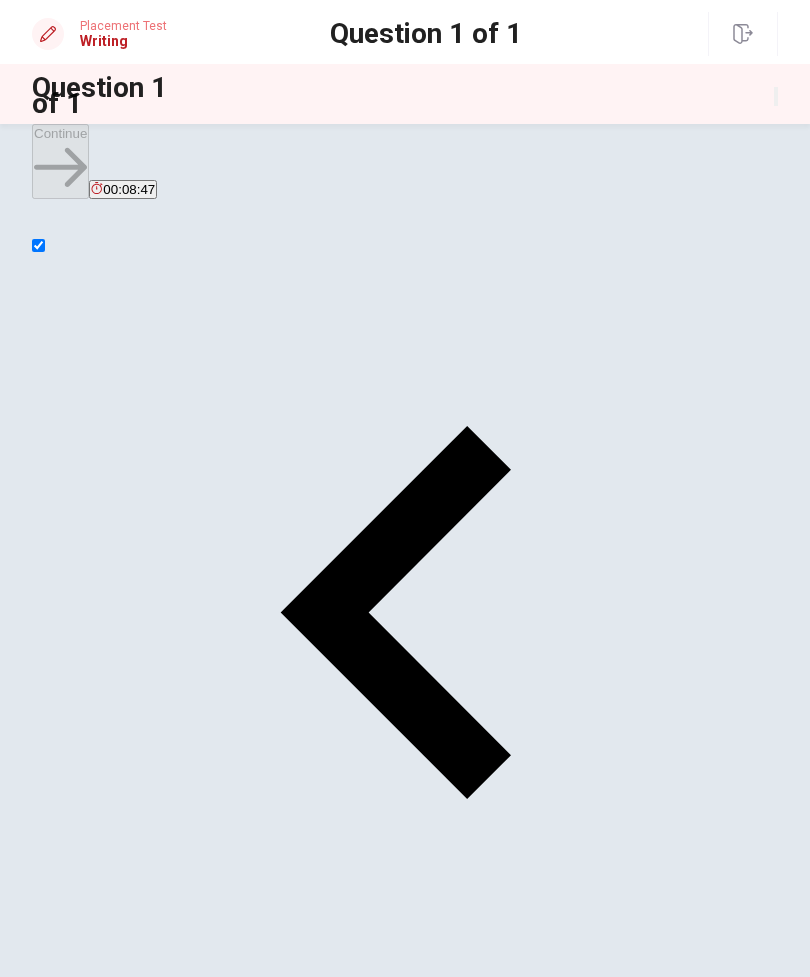 click at bounding box center [103, 1923] 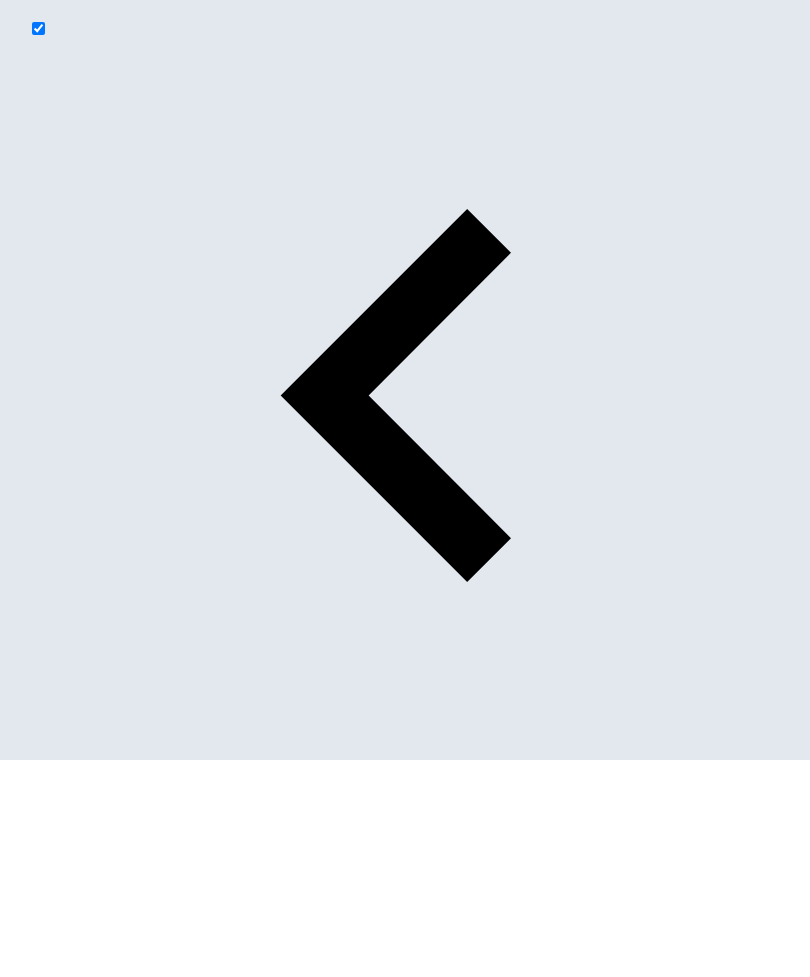 click on "I am [FIRST] and i have [AGE] years. I am from [COUNTRY], here i work with water treatment" at bounding box center (103, 1923) 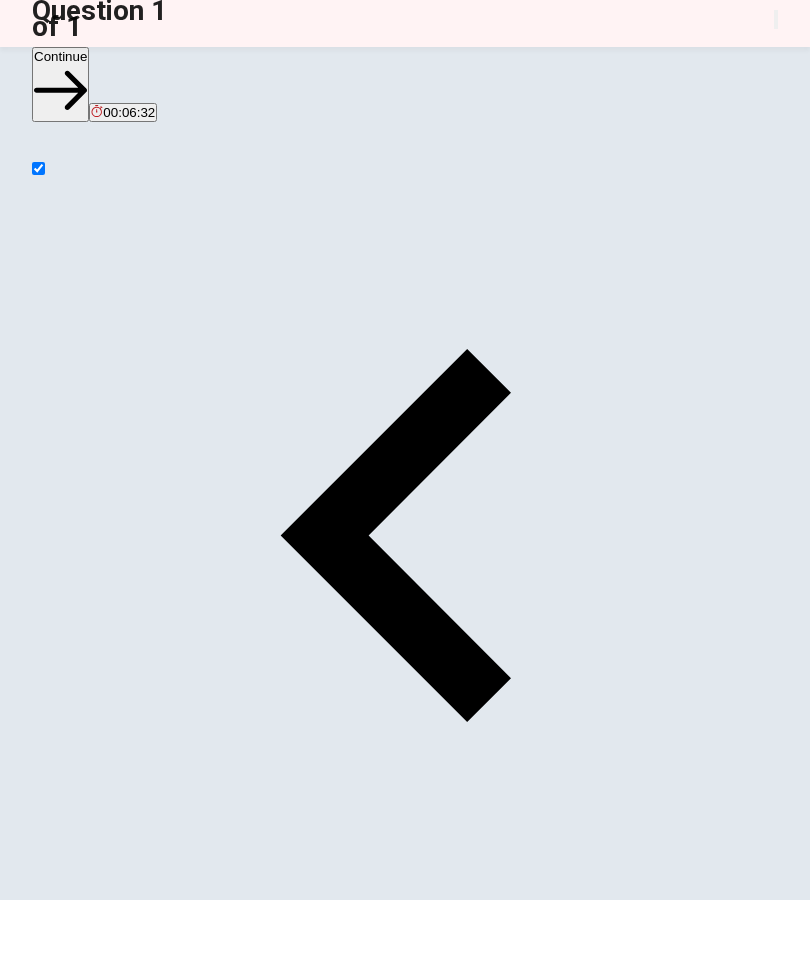 click on "I am [FIRST] and i have [AGE] years. I am from [COUNTRY], here i work calculating and sizing equipaments to trest water and effluent, including for reuse." at bounding box center (103, 1923) 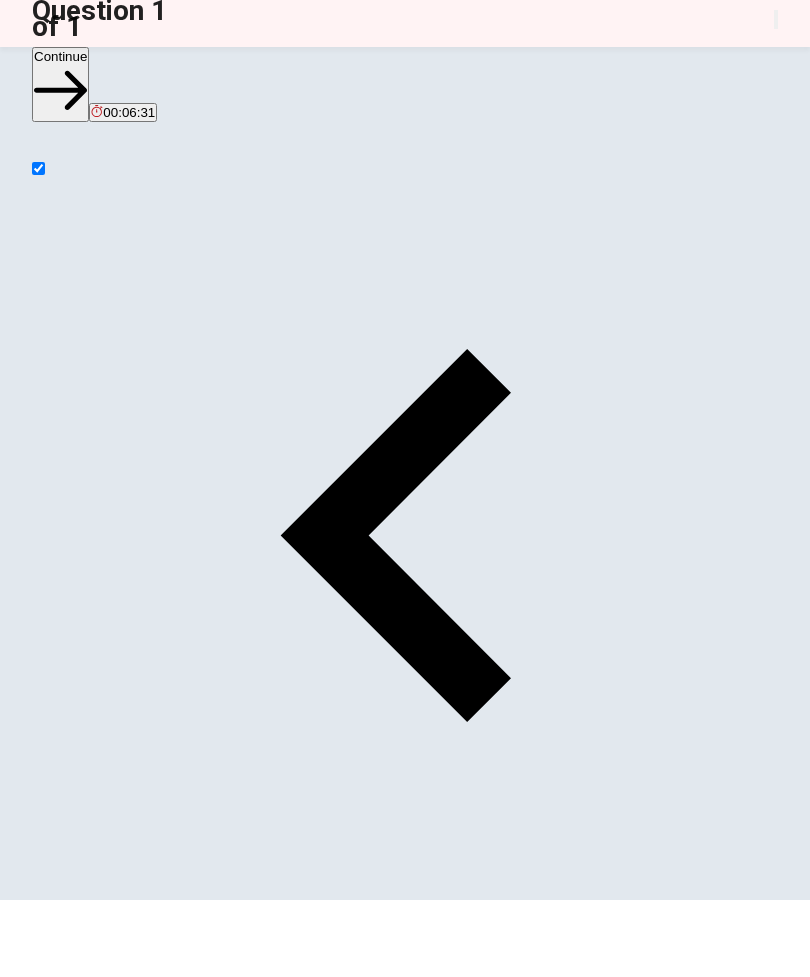 click on "I am [FIRST] and i have [AGE] years. I am from [COUNTRY], here i work calculating and sizing equipaments to trest water and effluent, including for reuse." at bounding box center [103, 1923] 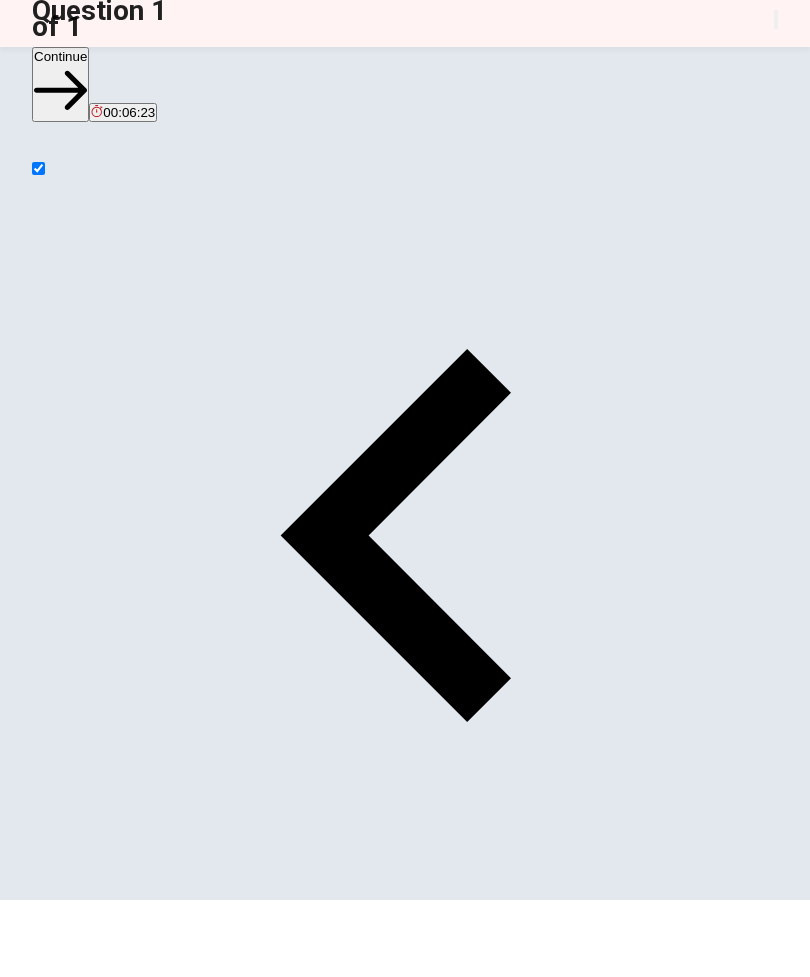 click on "I am [FIRST] and i have [AGE] years. I am from [COUNTRY], here i work calculating and sizing equipaments to trest water and effluent, including for reuse. I like to play sport" at bounding box center [103, 1923] 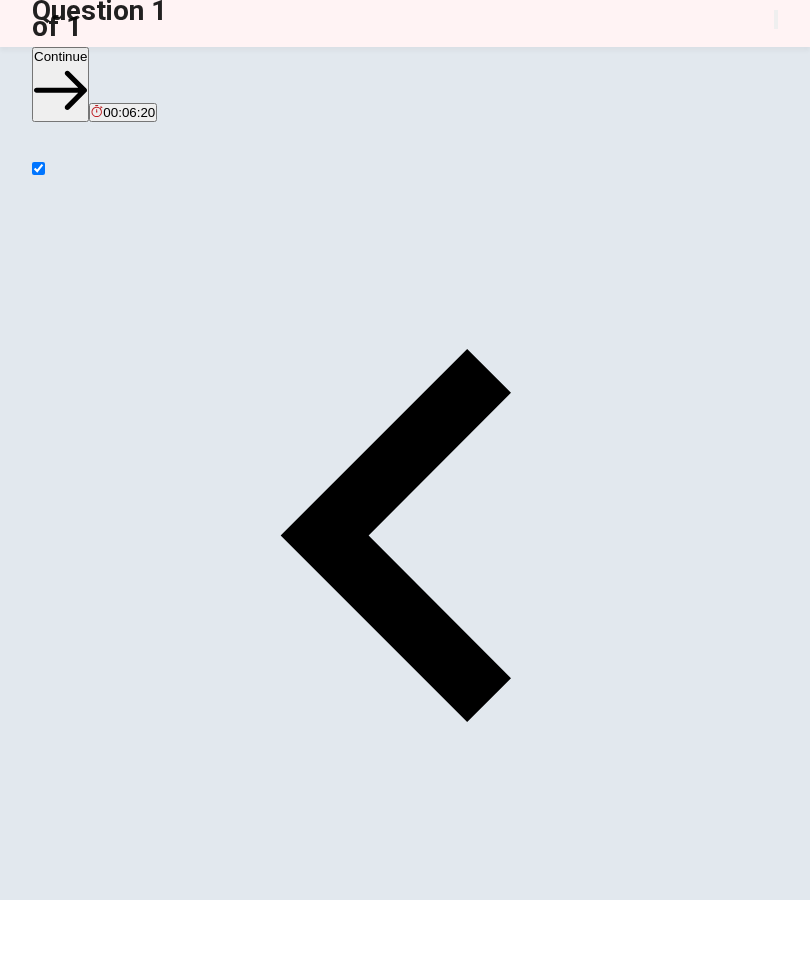 click on "I am [FIRST] and i have [AGE] years. I am from [COUNTRY], here i work calculating and sizing equipaments to trest water and effluent, including for reuse. I like to praticce sport" at bounding box center (103, 1923) 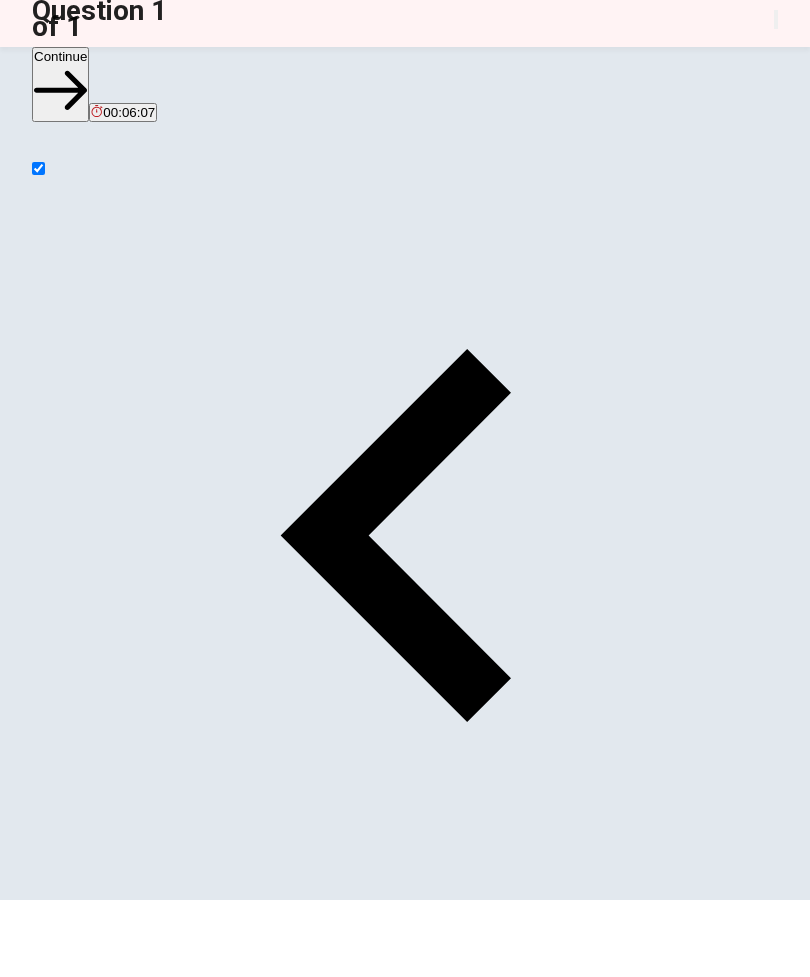 type on "I am [FIRST] and i have [AGE] years. I am from [COUNTRY], here i work calculating and sizing equipaments to trest water and effluent, including for reuse. I like to praticce sports, everry" 